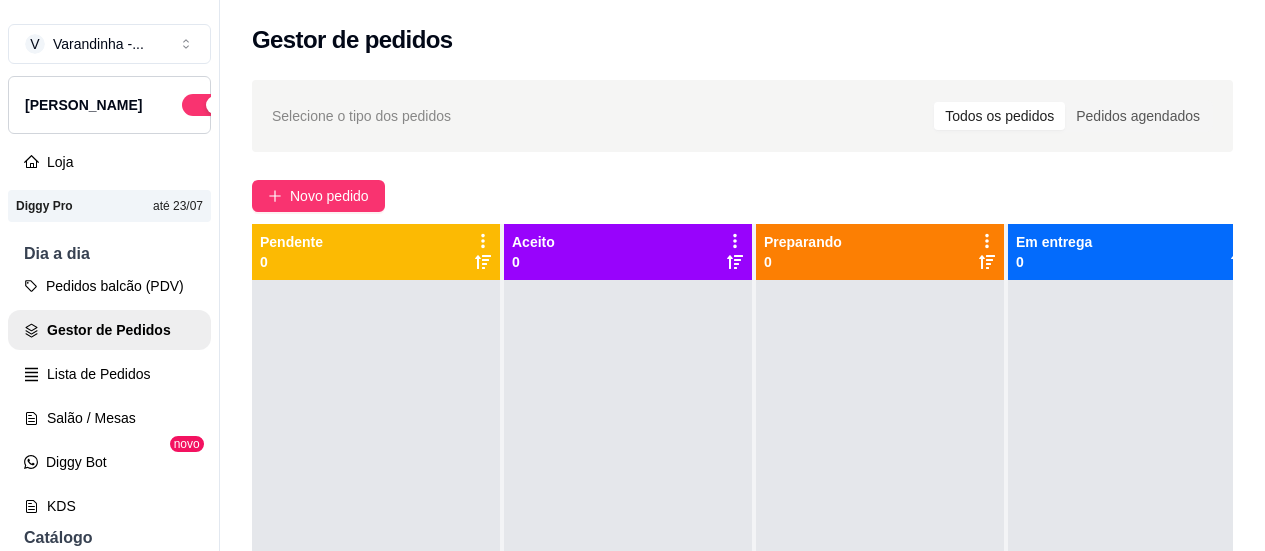 scroll, scrollTop: 0, scrollLeft: 0, axis: both 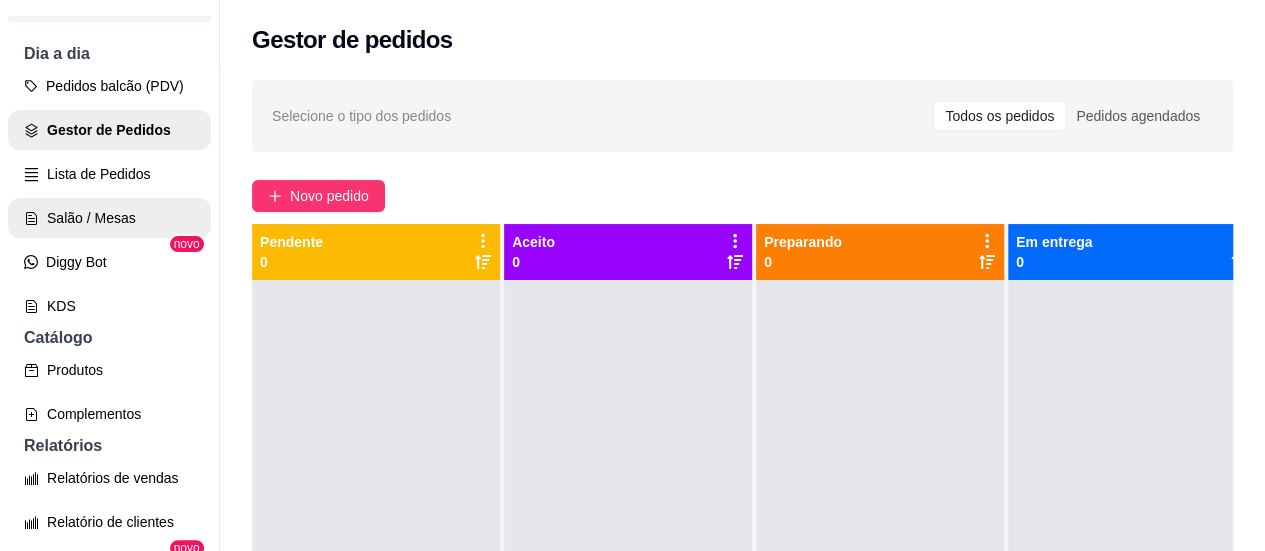 click on "Salão / Mesas" at bounding box center [109, 218] 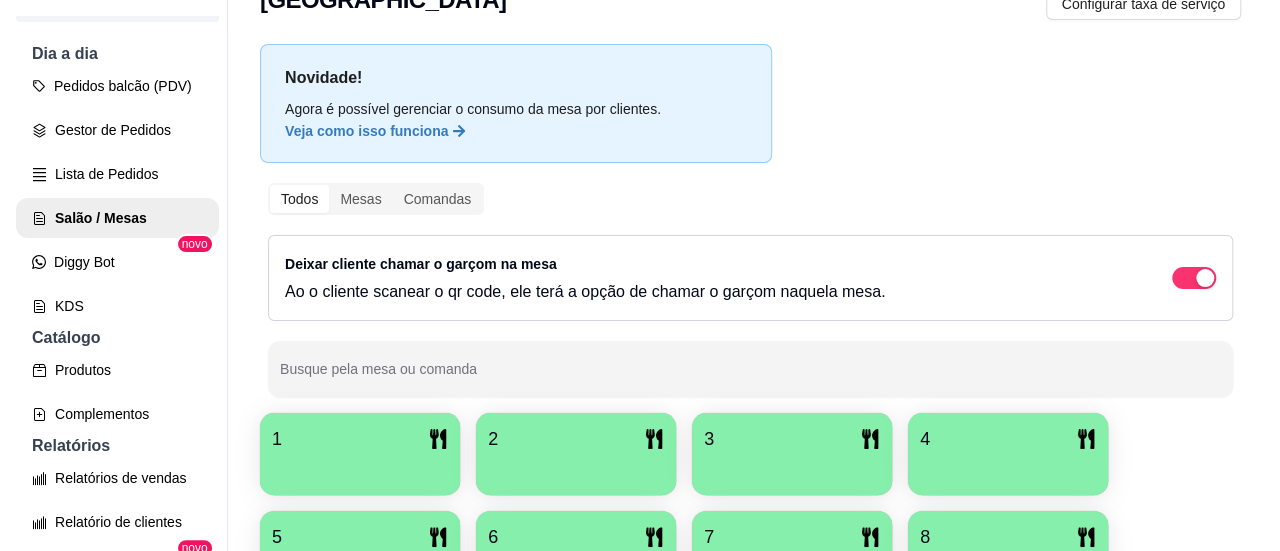 scroll, scrollTop: 200, scrollLeft: 0, axis: vertical 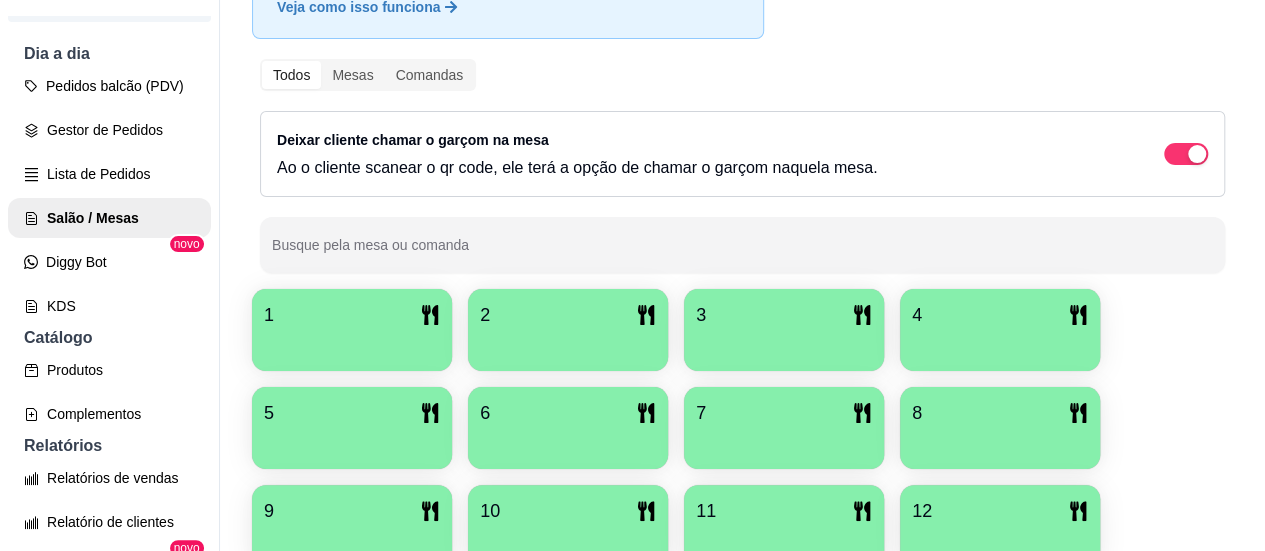 click at bounding box center [352, 344] 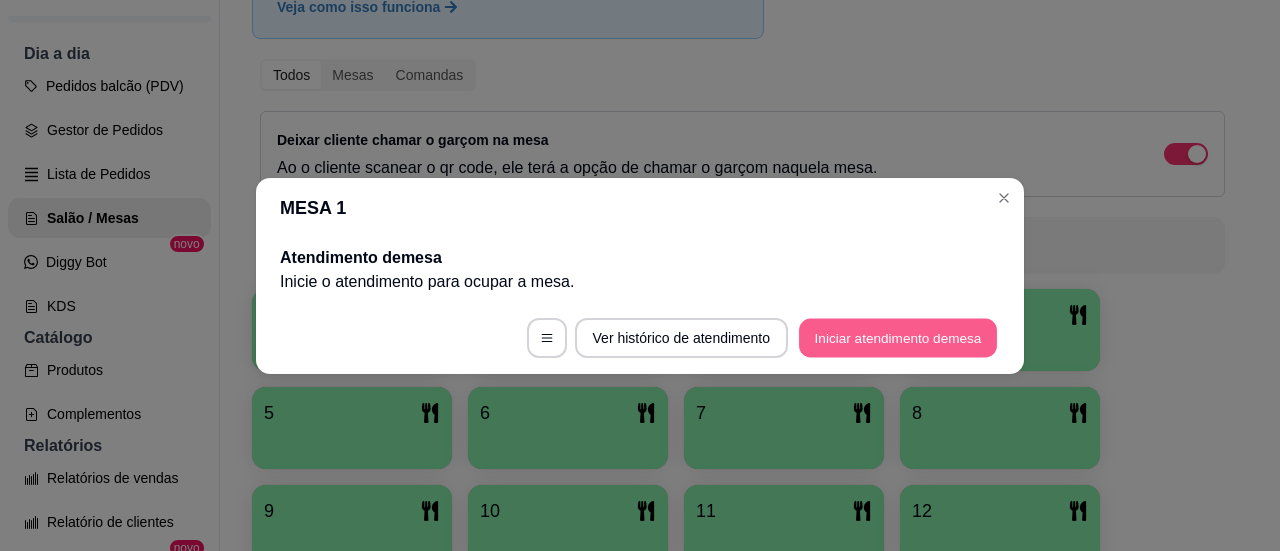 click on "Iniciar atendimento de  mesa" at bounding box center [898, 337] 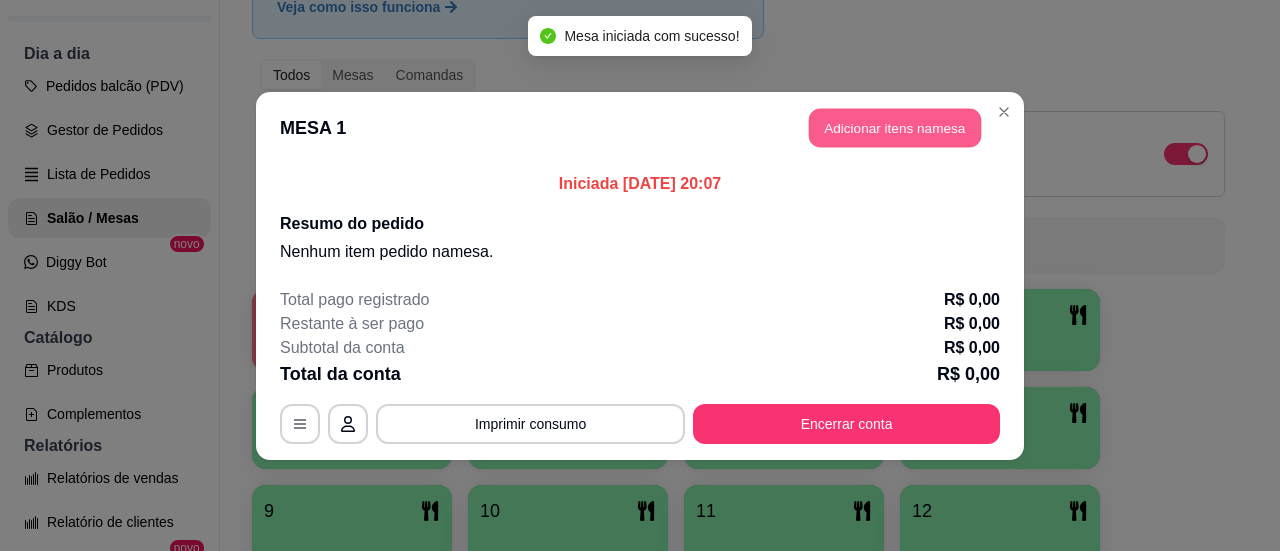 click on "Adicionar itens na  mesa" at bounding box center [895, 127] 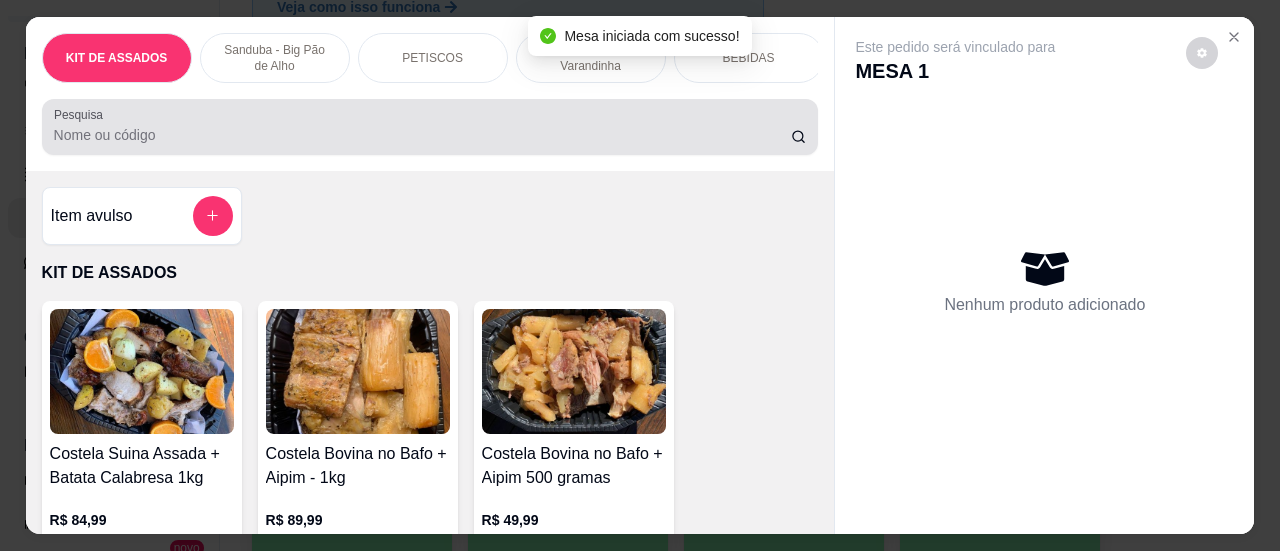 click on "Pesquisa" at bounding box center [422, 135] 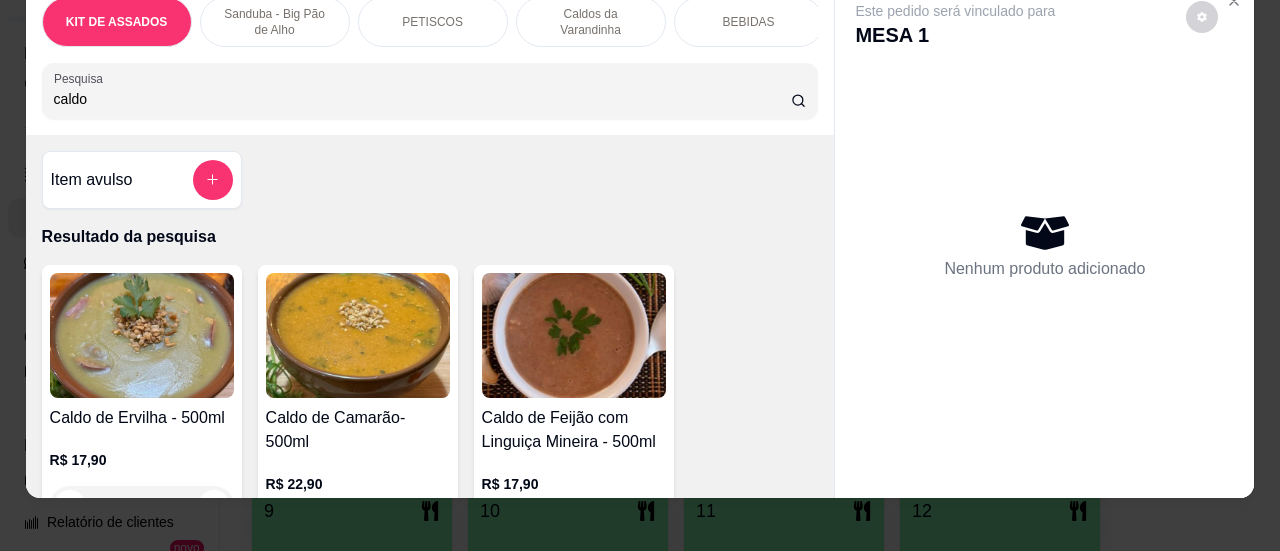 scroll, scrollTop: 55, scrollLeft: 0, axis: vertical 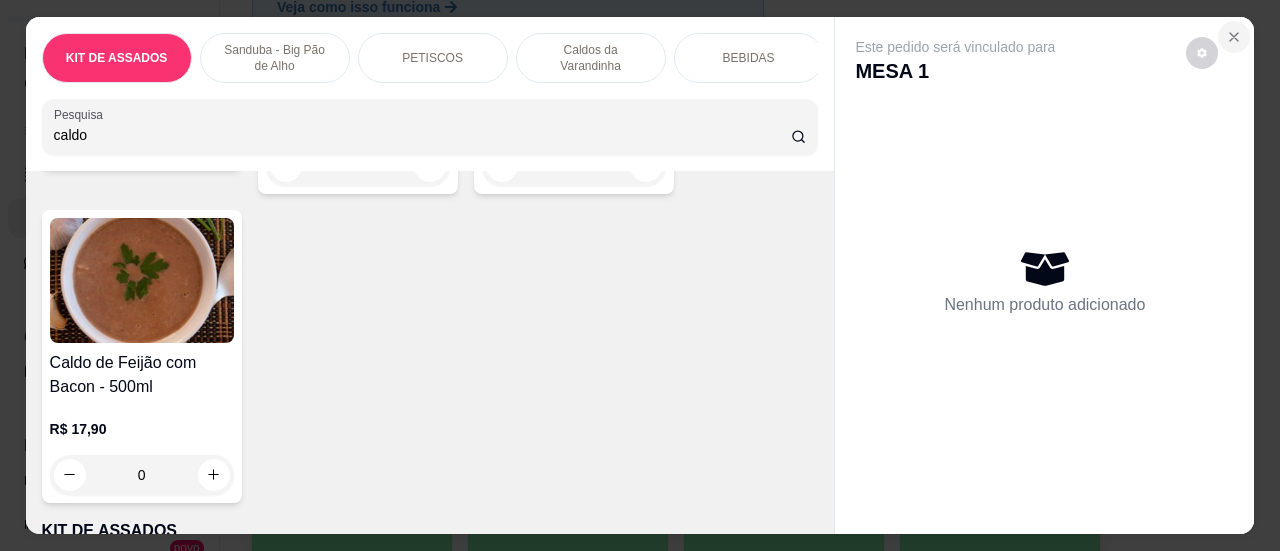 type on "caldo" 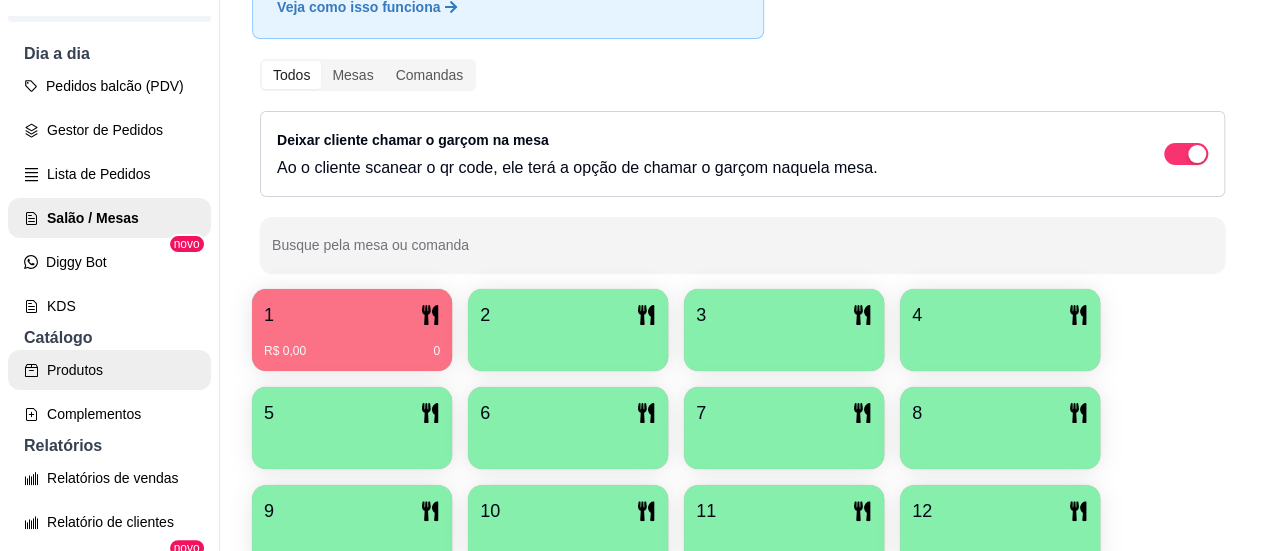 click on "Produtos" at bounding box center (109, 370) 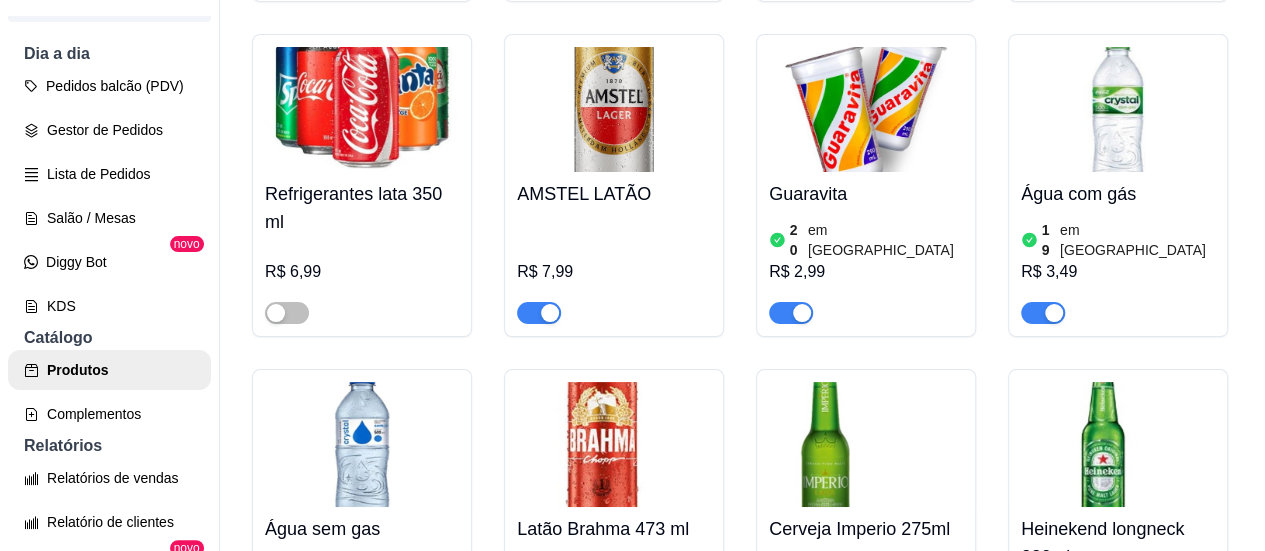 scroll, scrollTop: 9100, scrollLeft: 0, axis: vertical 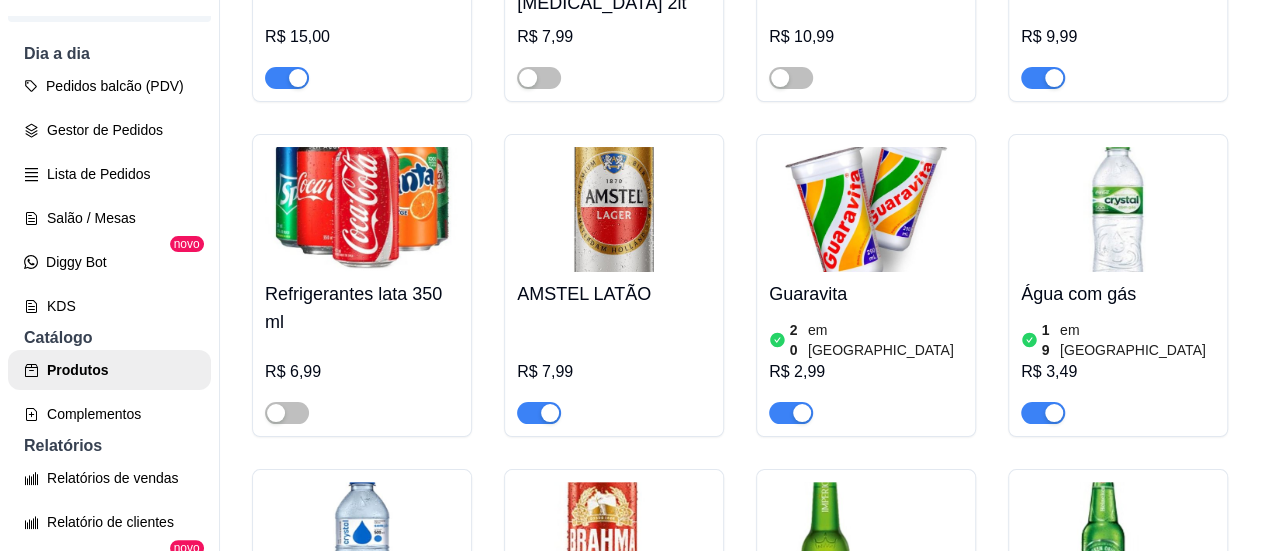 click at bounding box center [539, -1330] 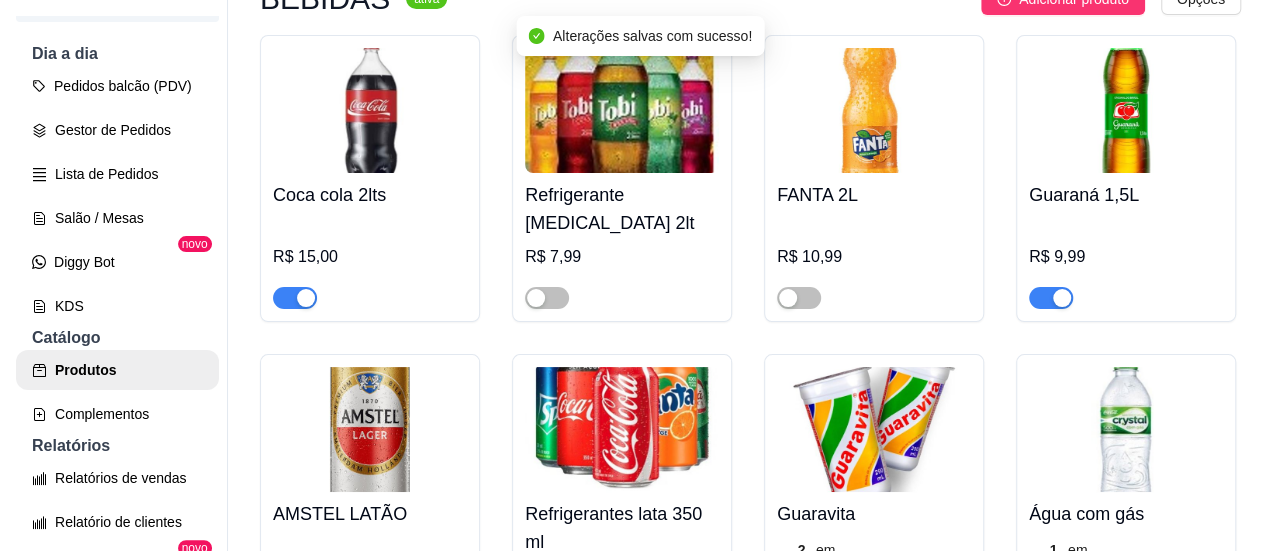 scroll, scrollTop: 9000, scrollLeft: 0, axis: vertical 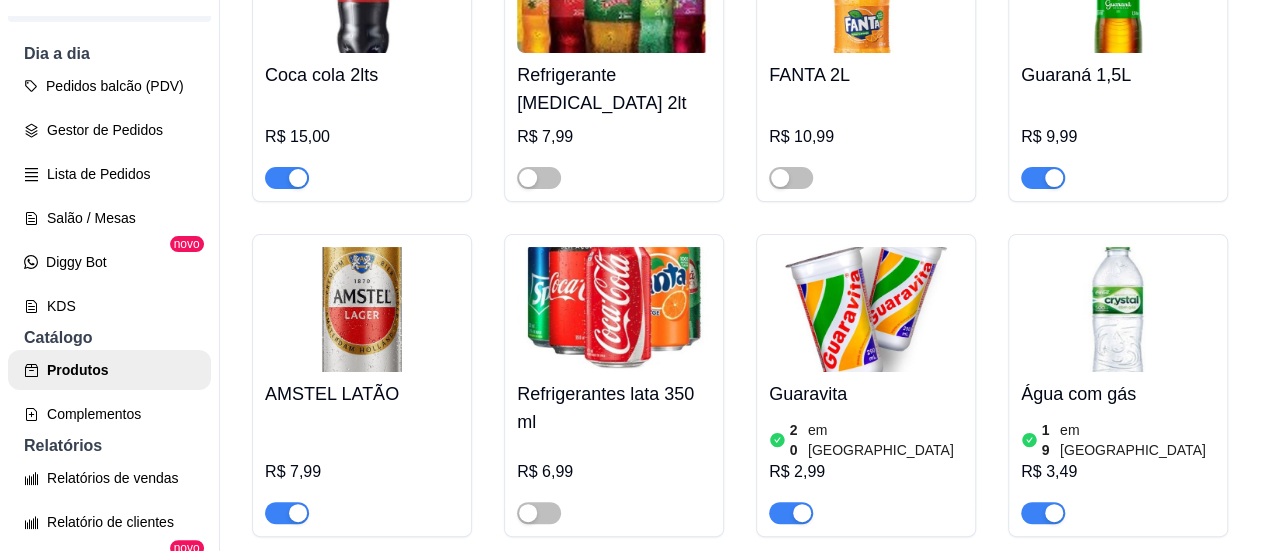 click on "Caldo de batata com Costela!! - 500ml" at bounding box center [614, -1319] 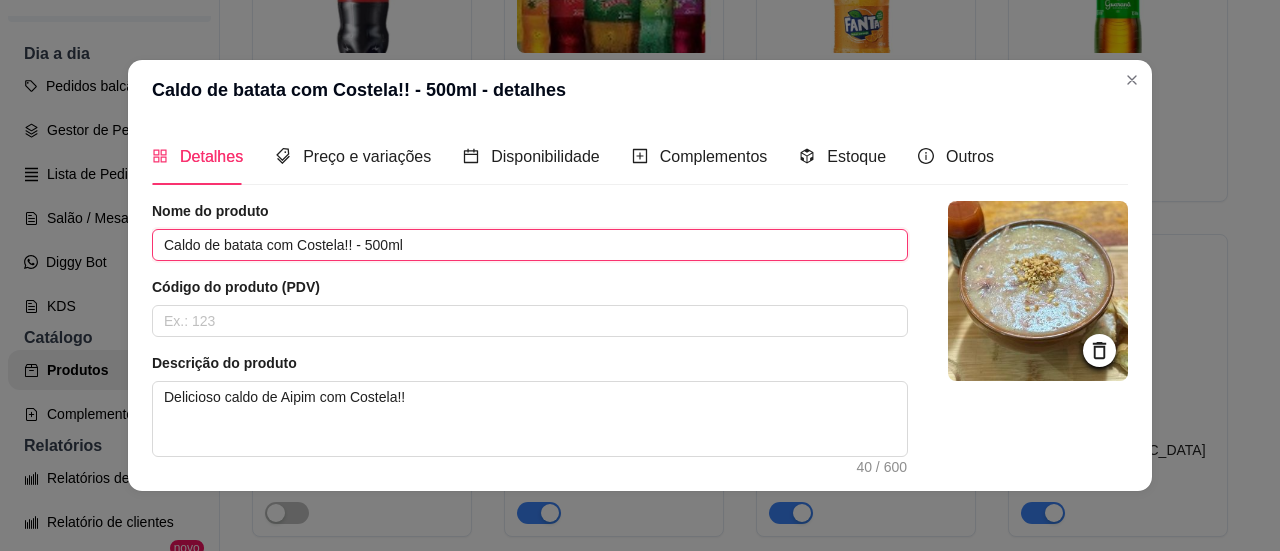 drag, startPoint x: 376, startPoint y: 247, endPoint x: 70, endPoint y: 239, distance: 306.10455 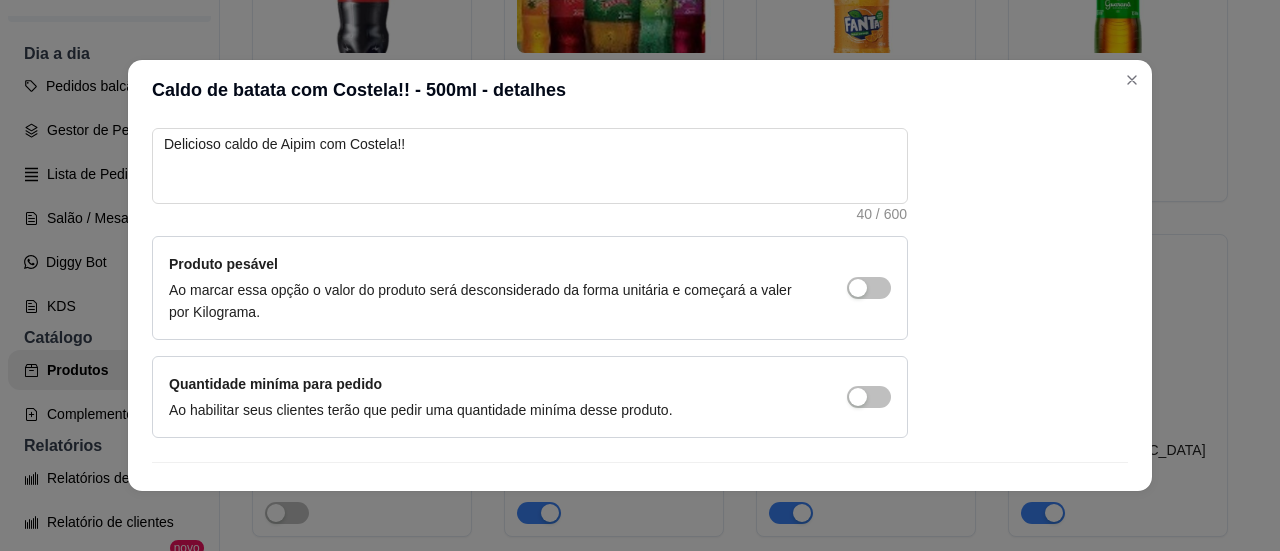 scroll, scrollTop: 293, scrollLeft: 0, axis: vertical 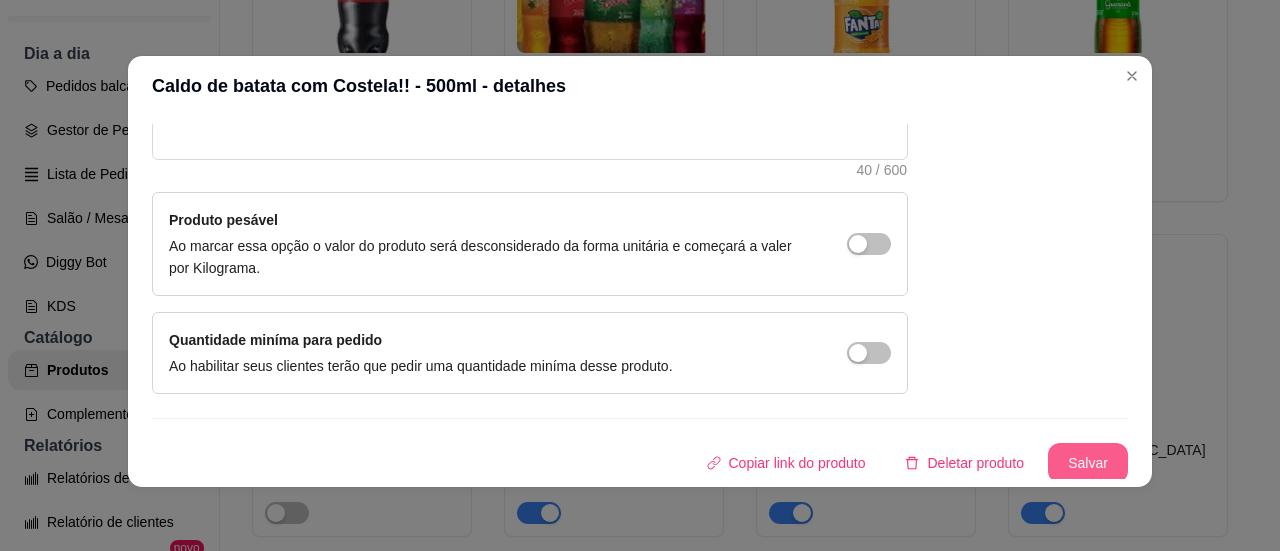 type on "Caldo de costela suina" 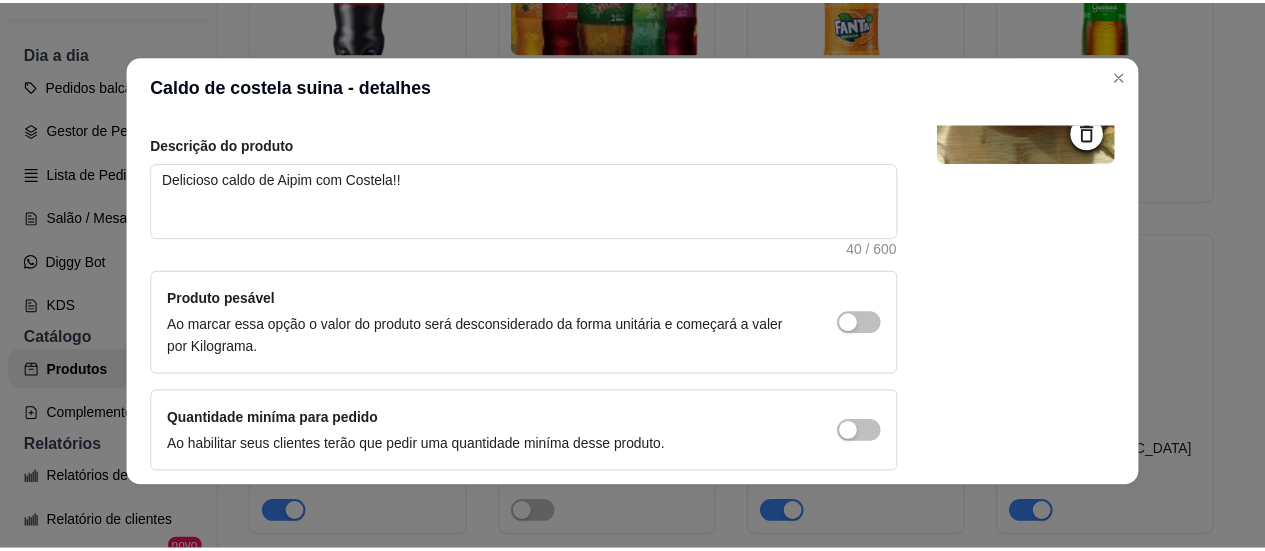 scroll, scrollTop: 293, scrollLeft: 0, axis: vertical 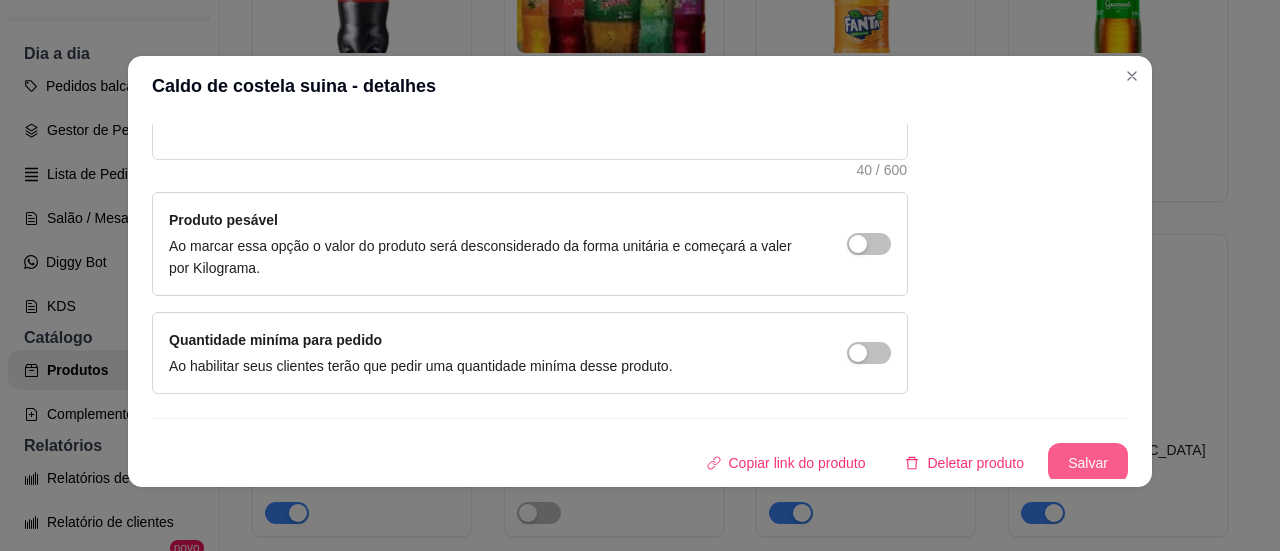 click on "Salvar" at bounding box center (1088, 463) 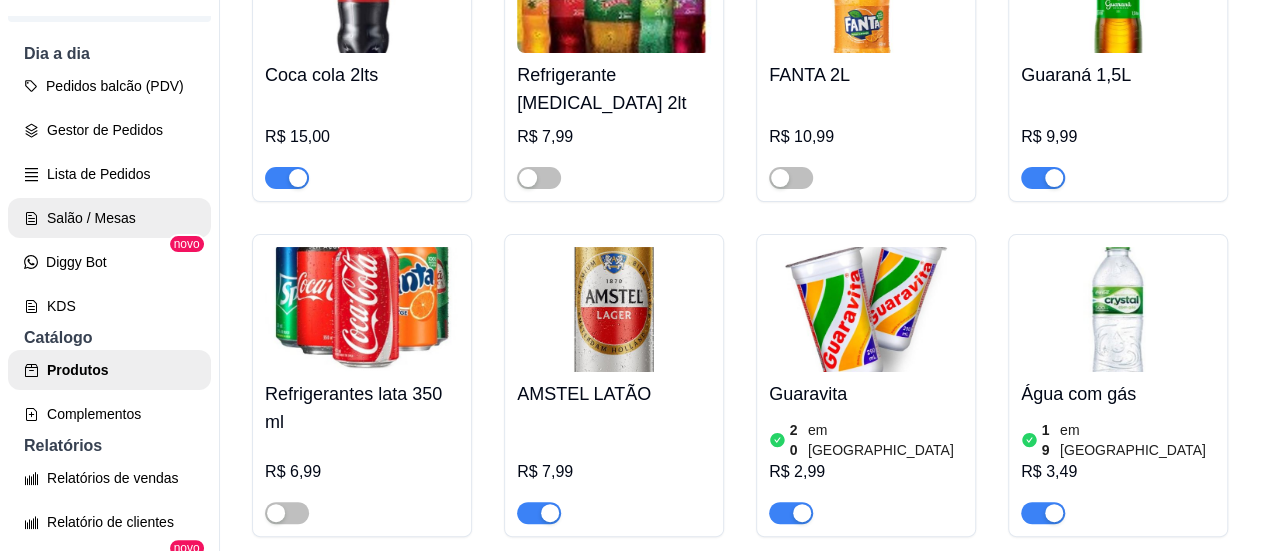 click on "Salão / Mesas" at bounding box center (109, 218) 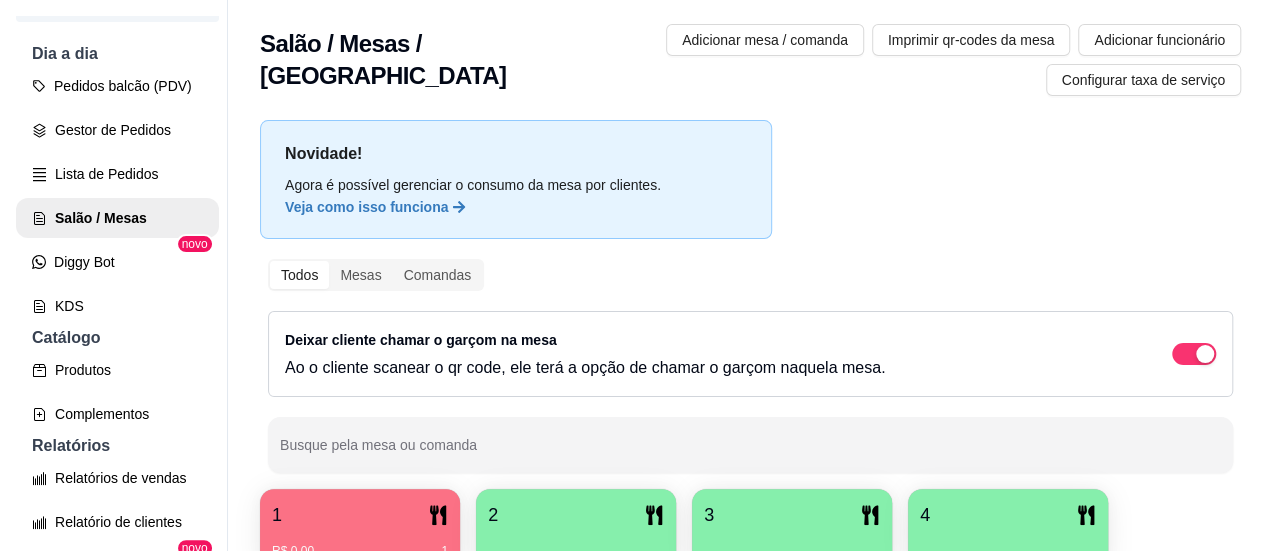 scroll, scrollTop: 300, scrollLeft: 0, axis: vertical 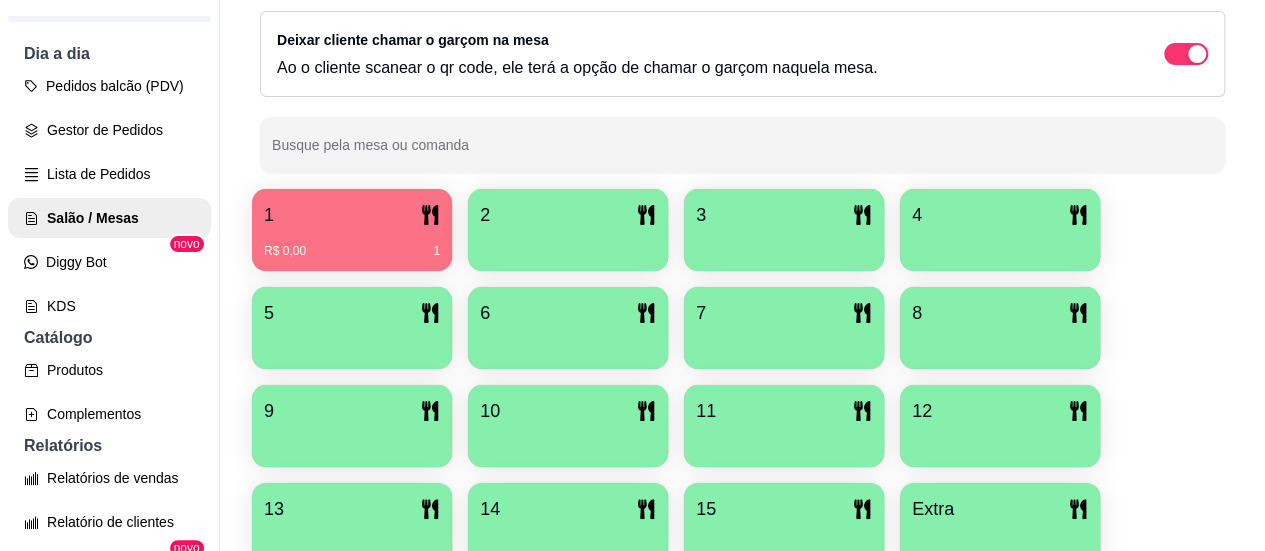 click on "R$ 0,00 1" at bounding box center (352, 244) 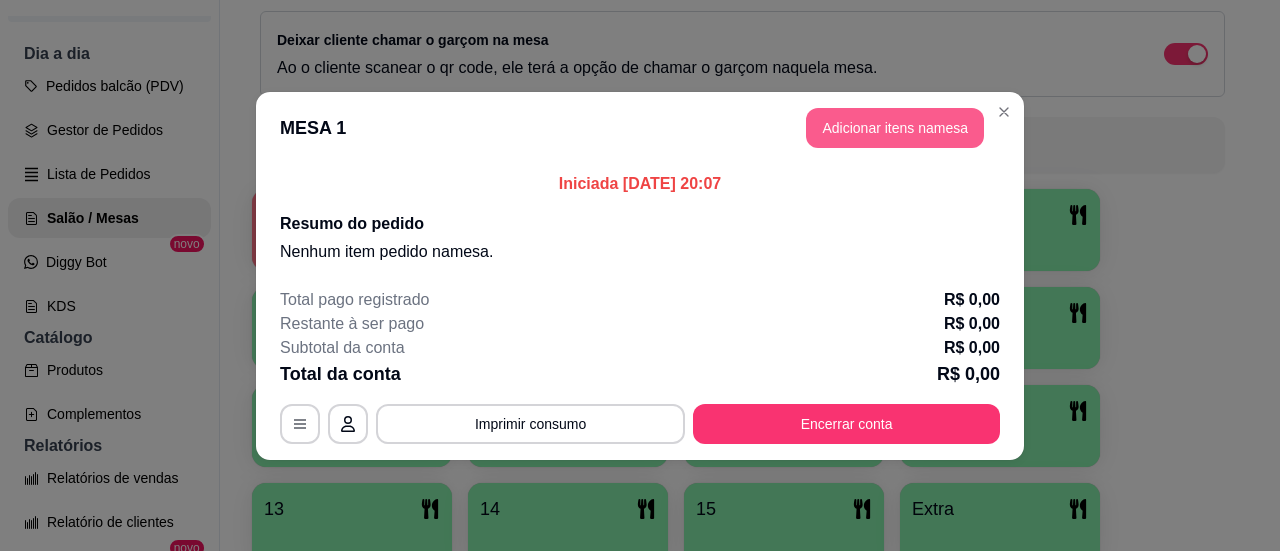 click on "Adicionar itens na  mesa" at bounding box center [895, 128] 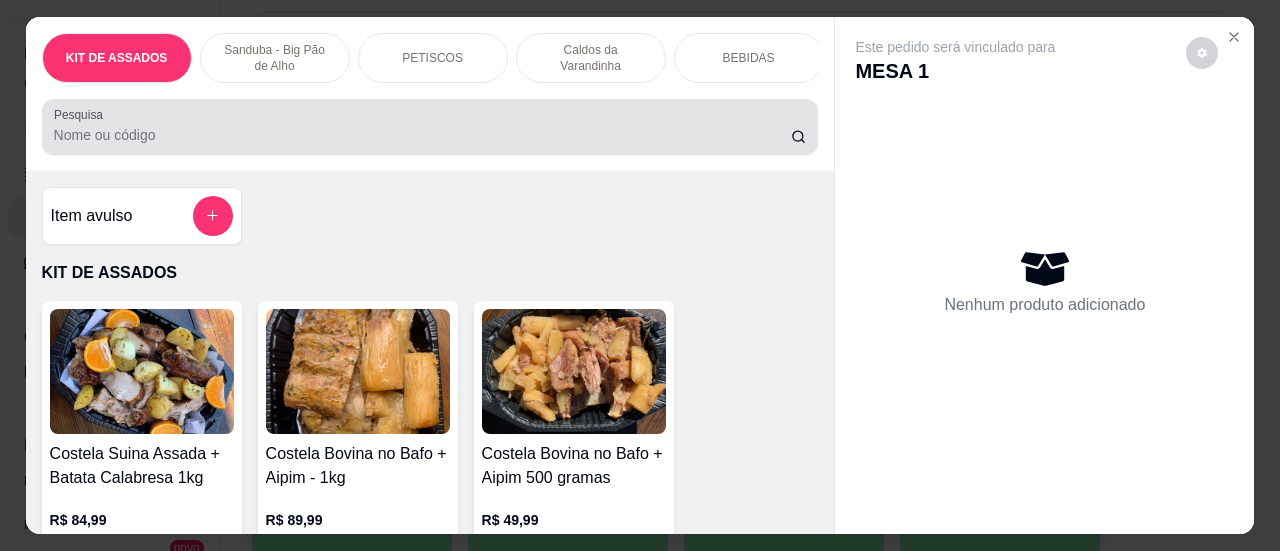 click on "Pesquisa" at bounding box center (422, 135) 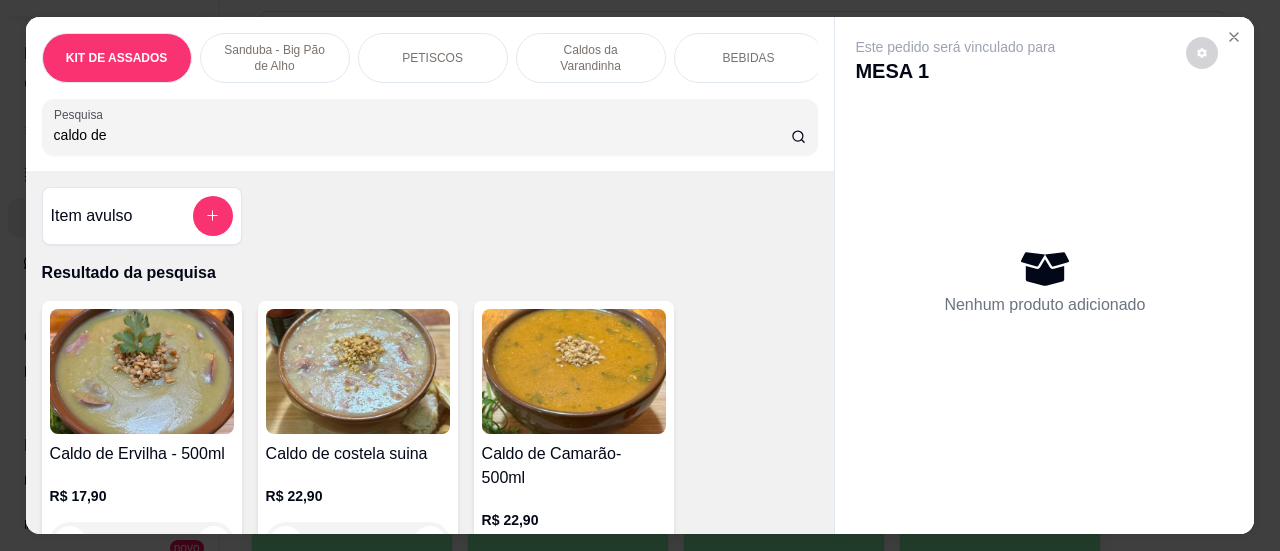 scroll, scrollTop: 200, scrollLeft: 0, axis: vertical 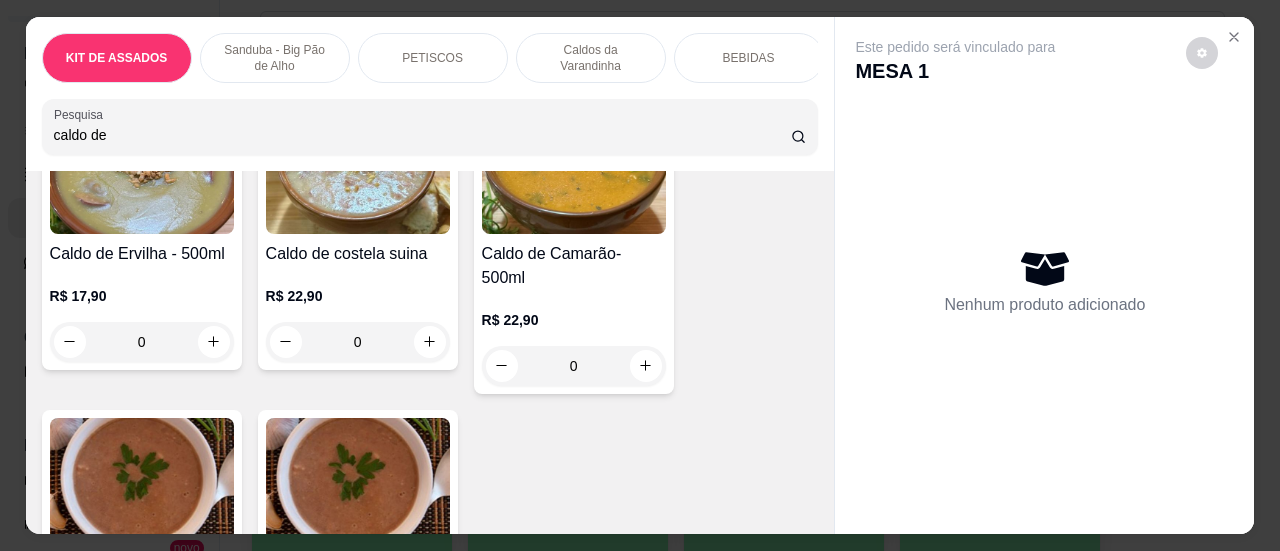 type on "caldo de" 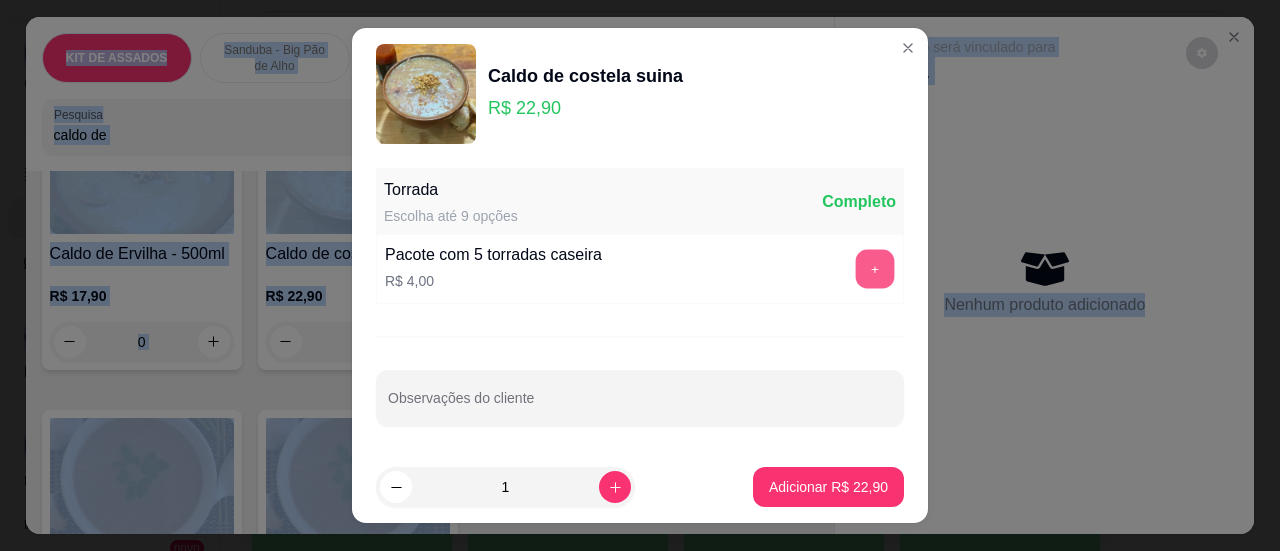 click on "+" at bounding box center [875, 268] 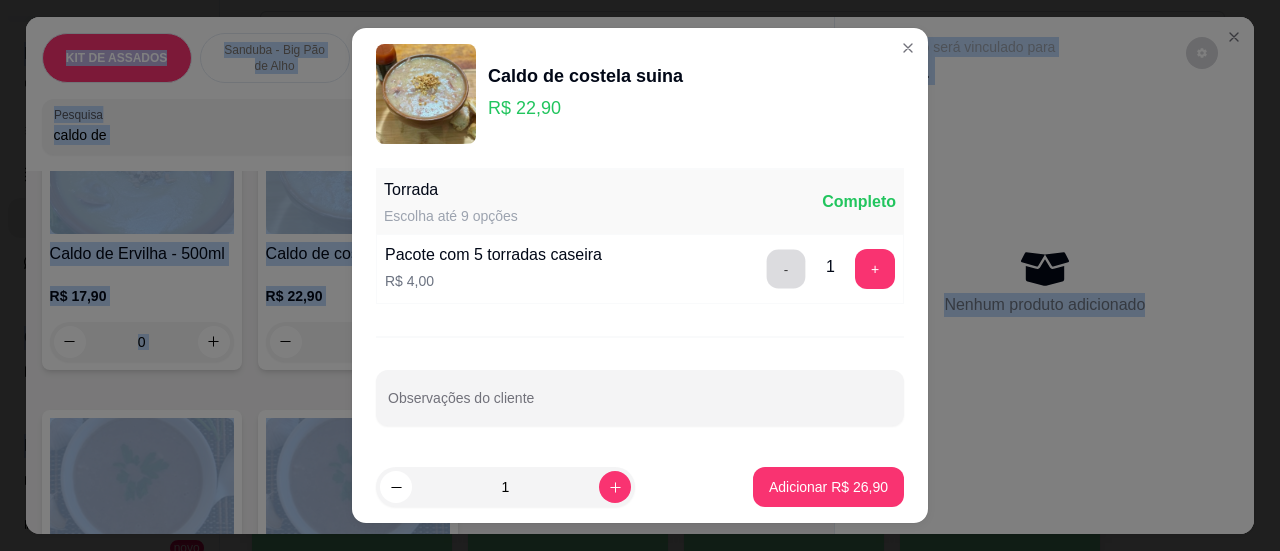 click on "-" at bounding box center [786, 268] 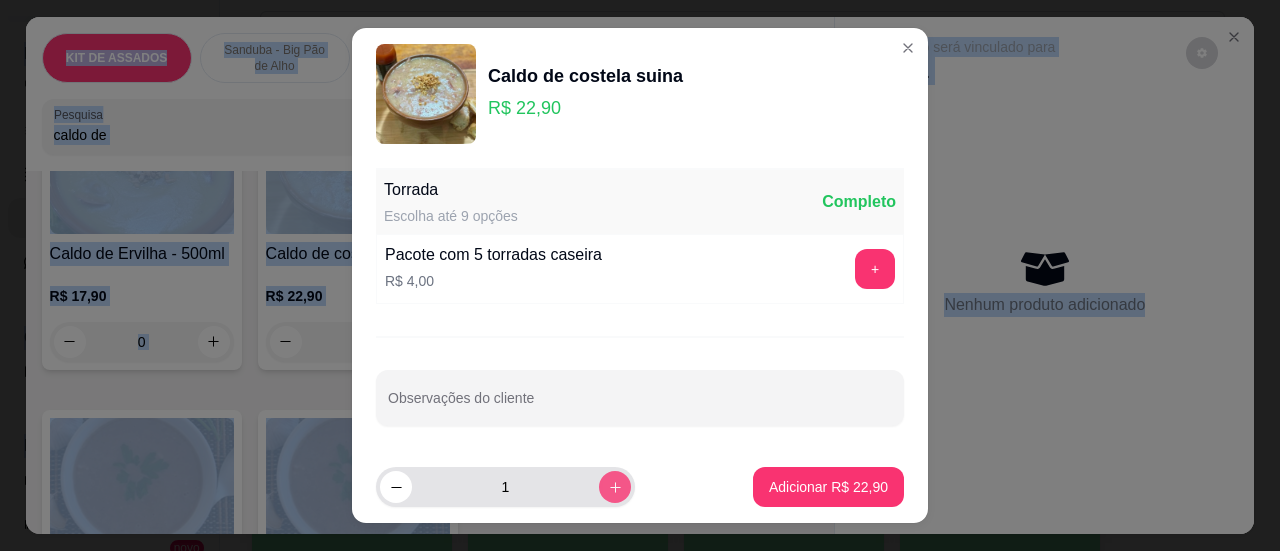 click at bounding box center (615, 487) 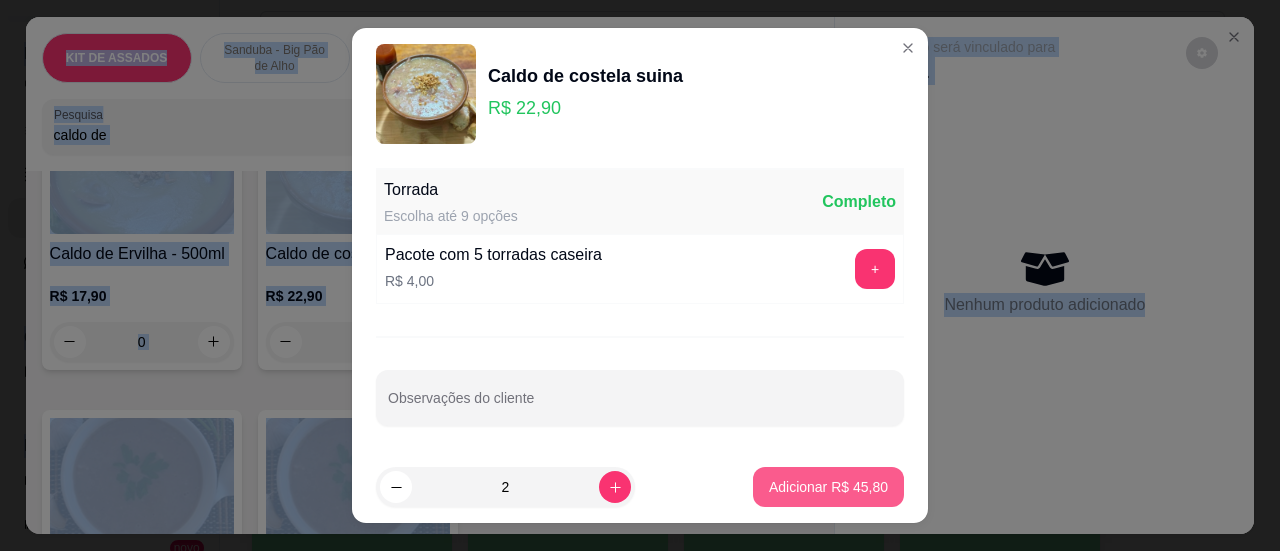 click on "Adicionar   R$ 45,80" at bounding box center [828, 487] 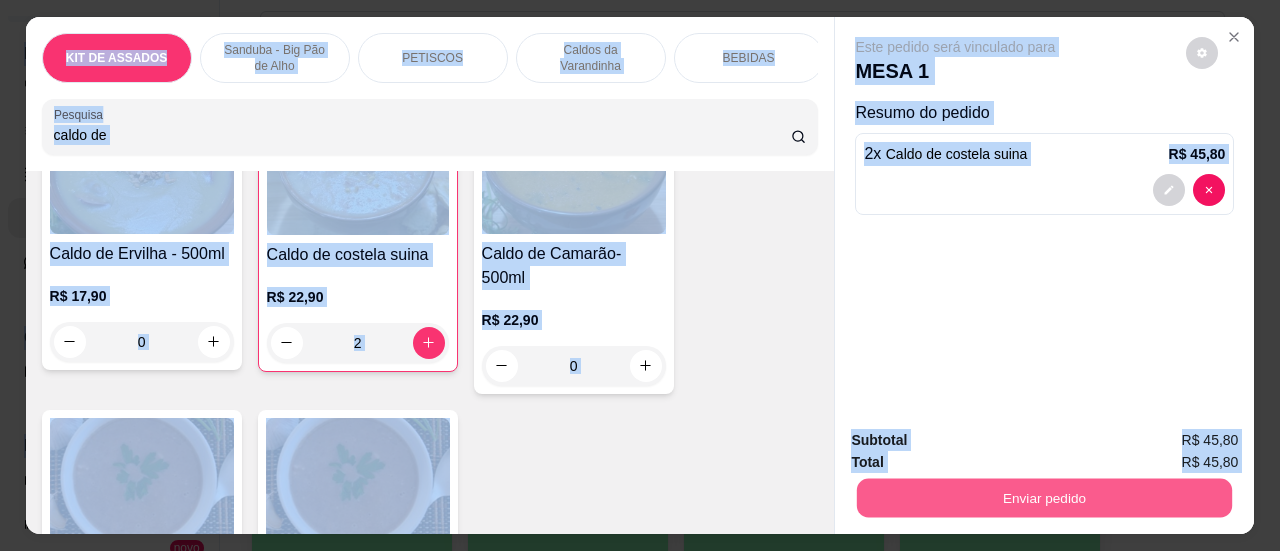 click on "Enviar pedido" at bounding box center [1044, 498] 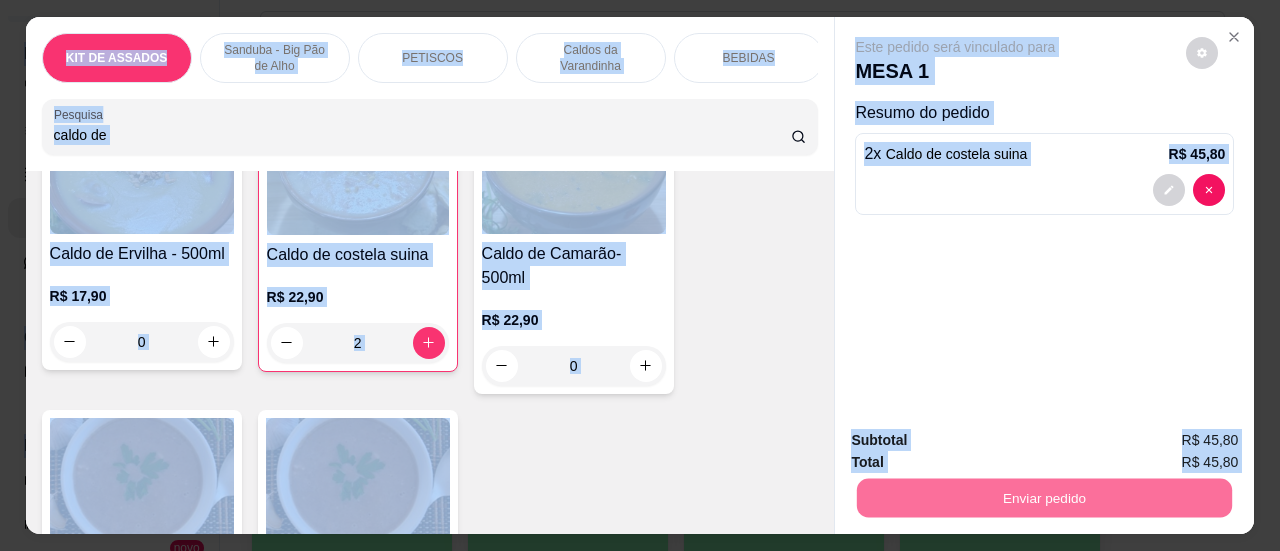 click on "Sim, quero registrar" at bounding box center [1168, 442] 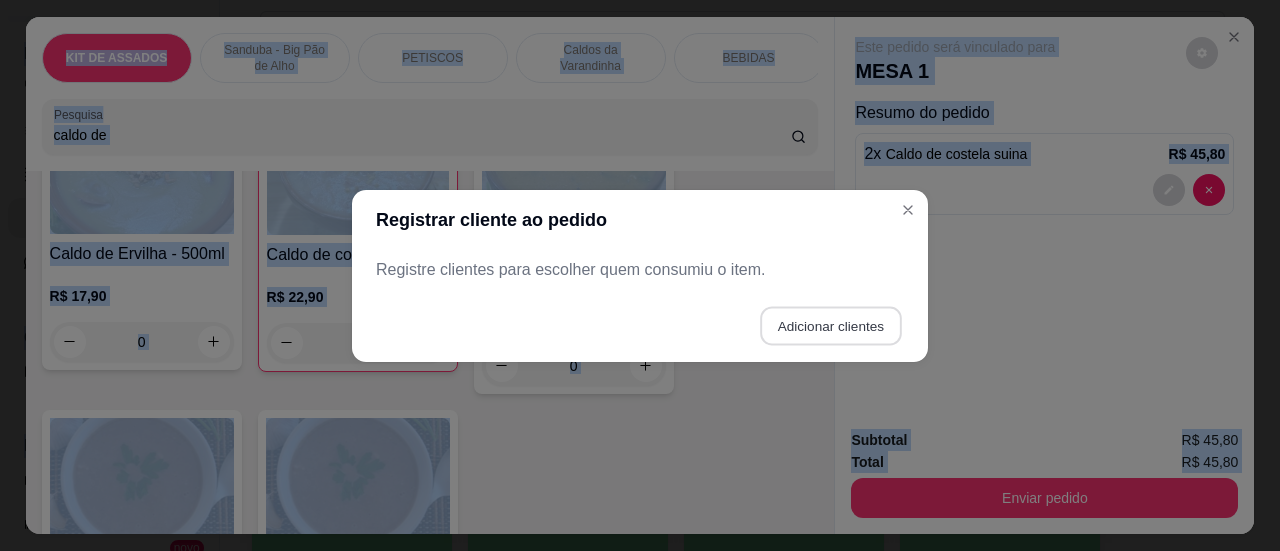 click on "Adicionar clientes" at bounding box center [830, 325] 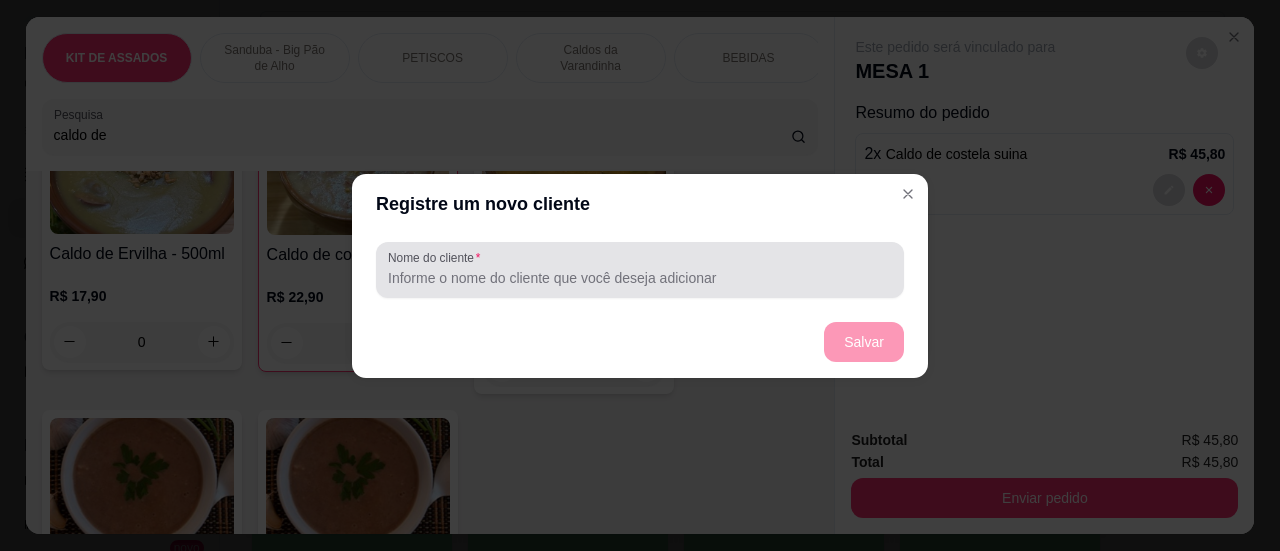 click on "Nome do cliente" at bounding box center (640, 278) 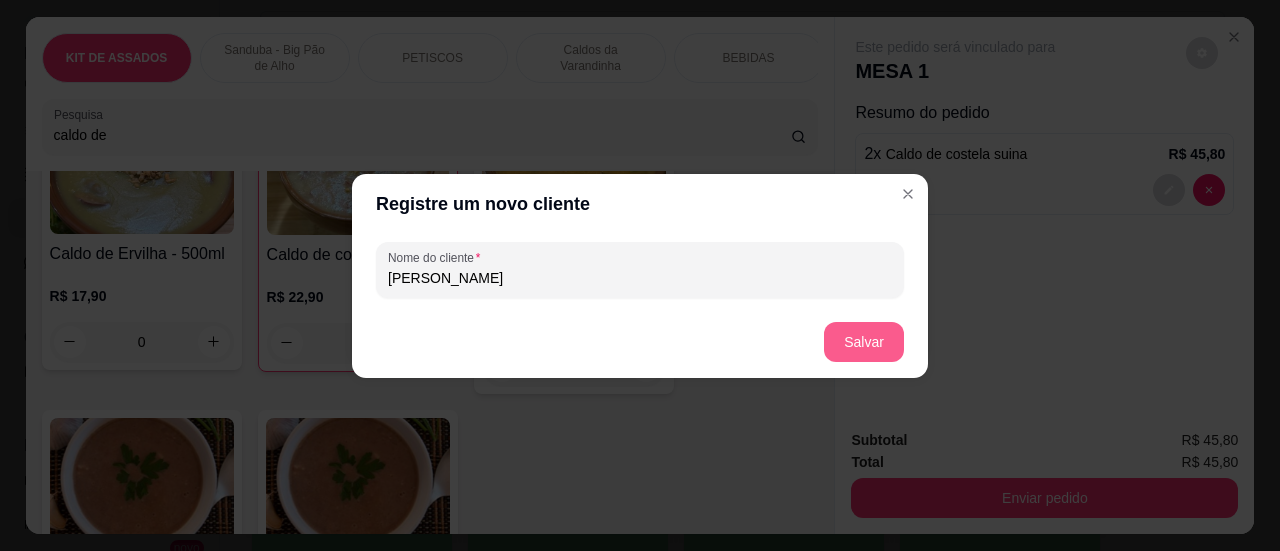 type on "[PERSON_NAME]" 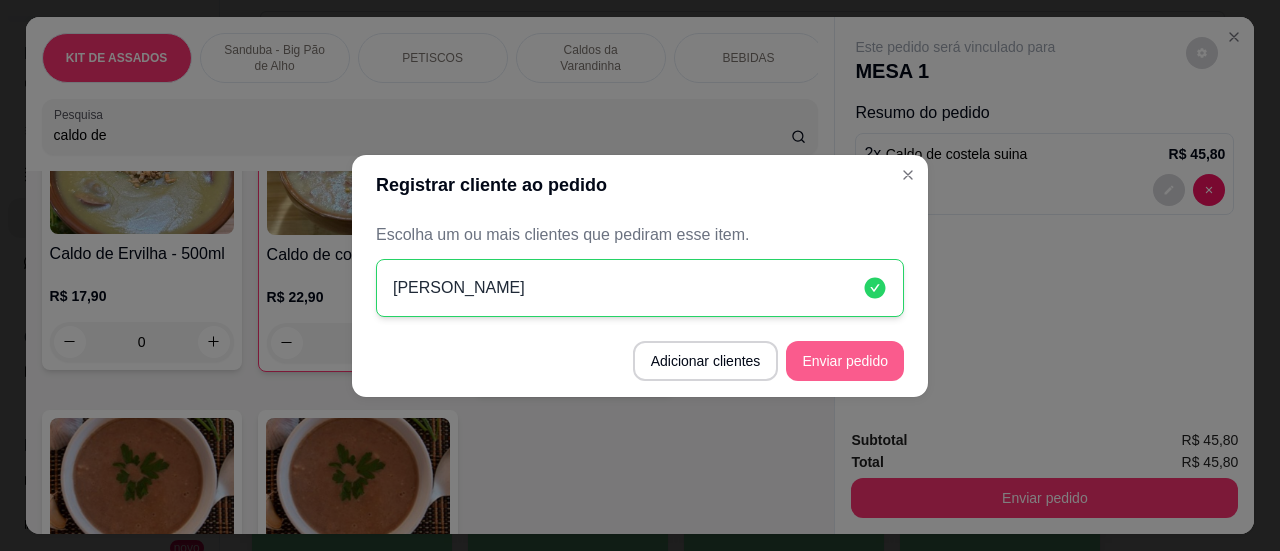 click on "Enviar pedido" at bounding box center [845, 361] 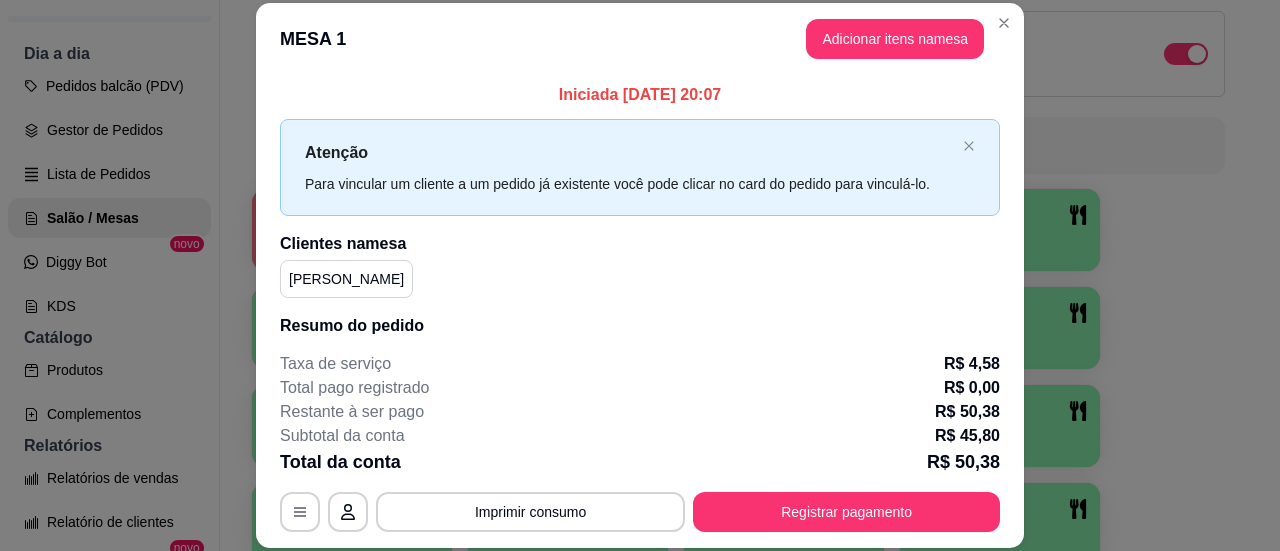 scroll, scrollTop: 105, scrollLeft: 0, axis: vertical 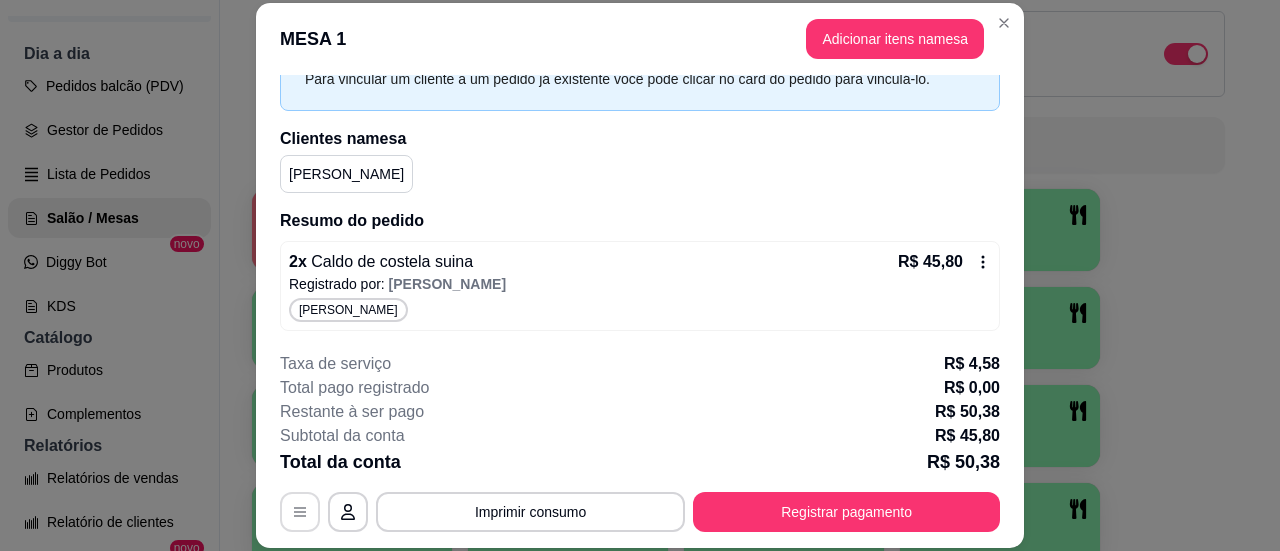 click 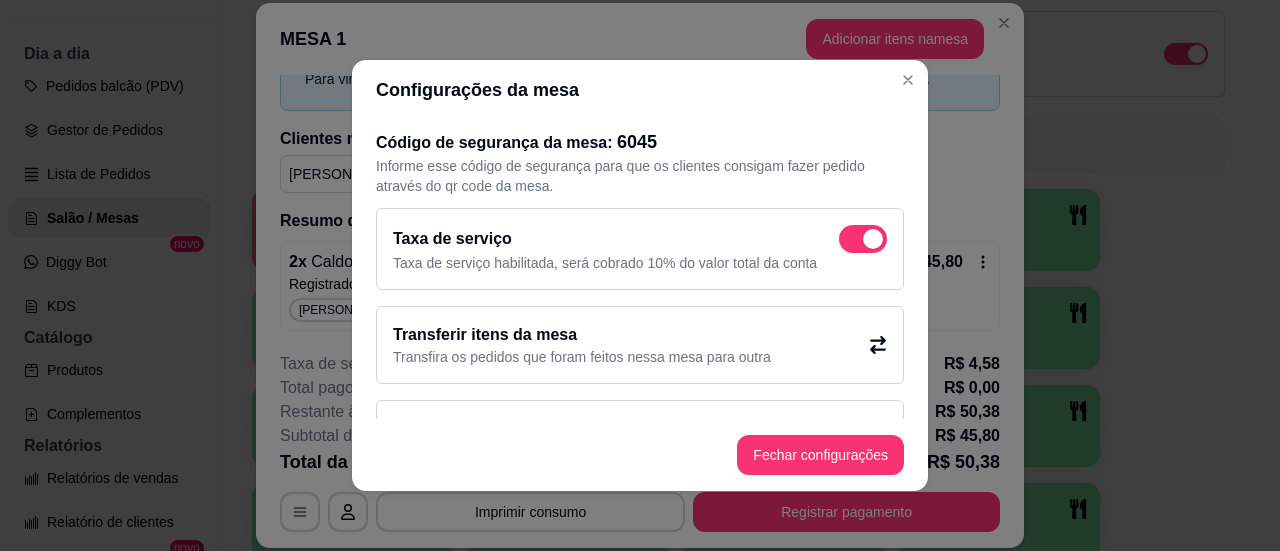 click at bounding box center (863, 239) 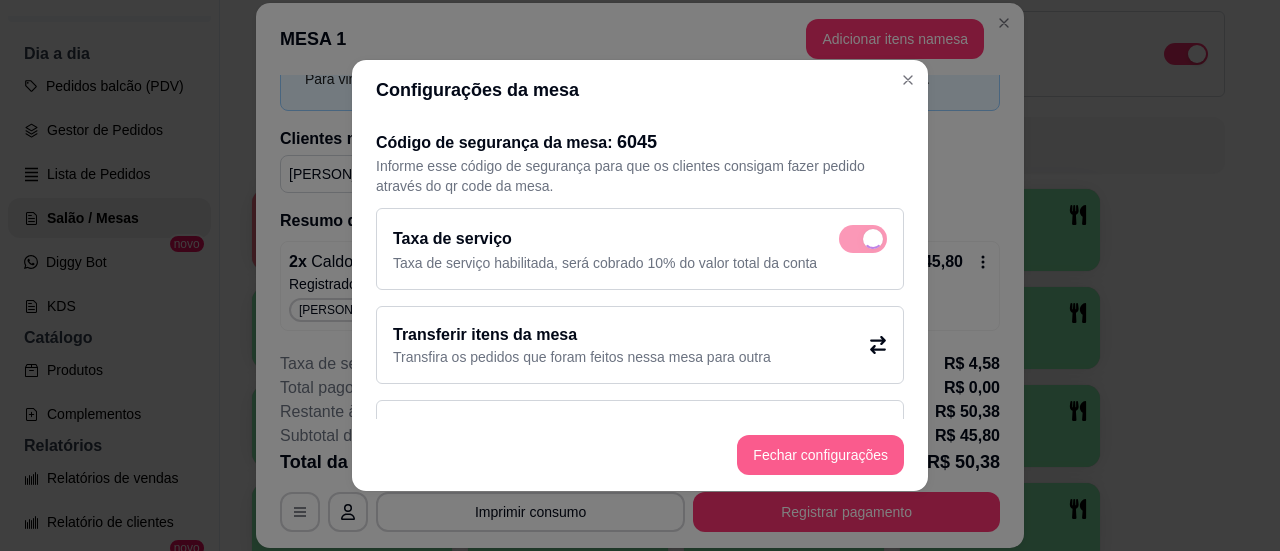 checkbox on "false" 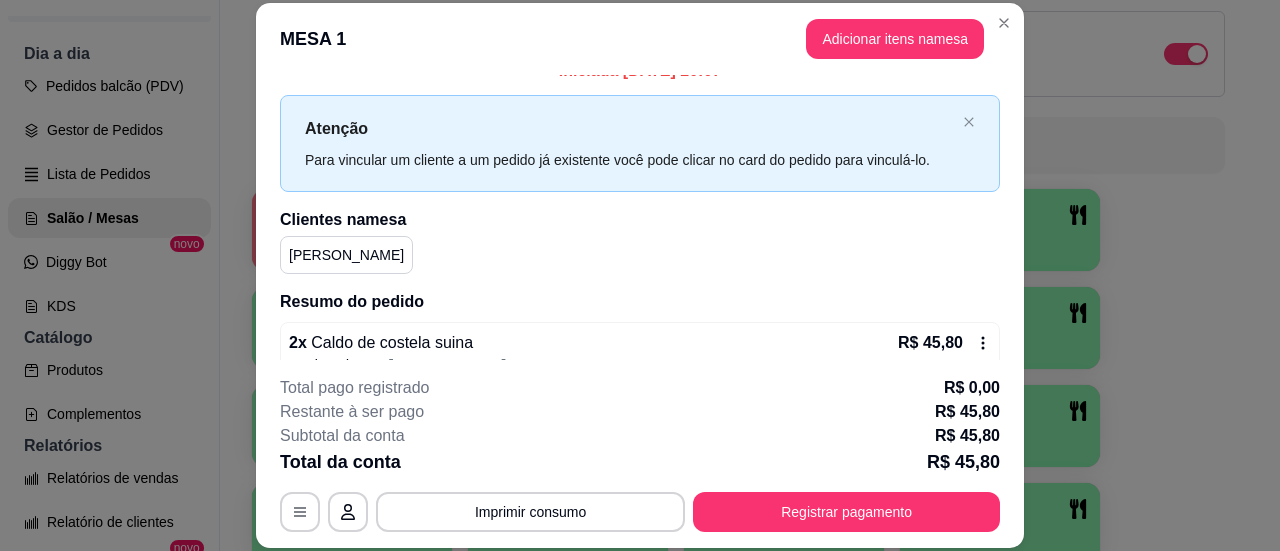 scroll, scrollTop: 0, scrollLeft: 0, axis: both 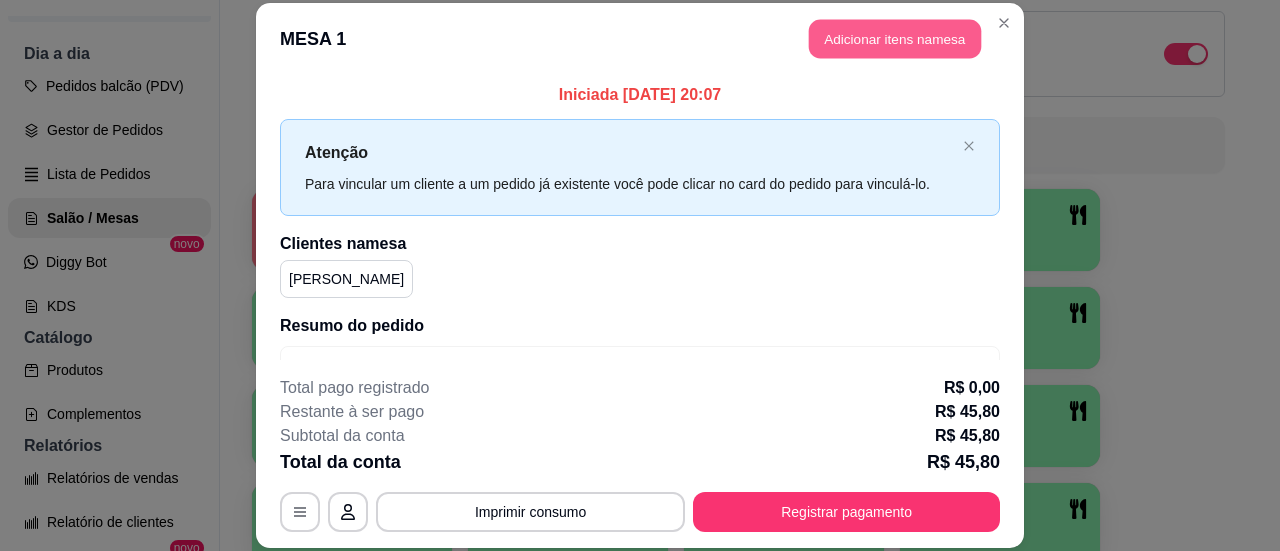click on "Adicionar itens na  mesa" at bounding box center (895, 38) 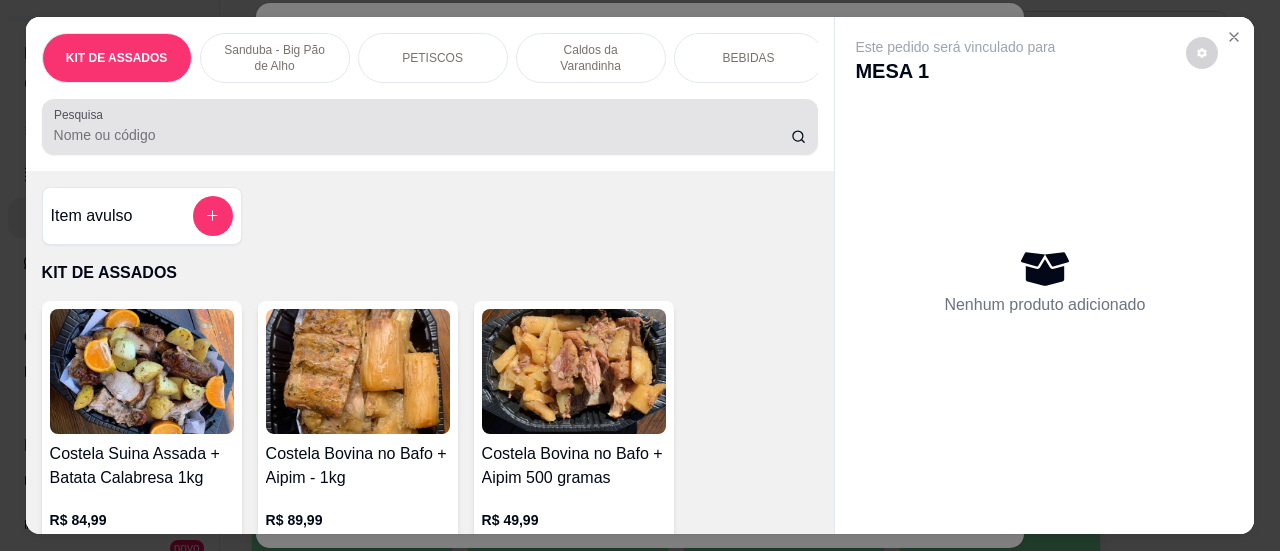 click on "Pesquisa" at bounding box center [422, 135] 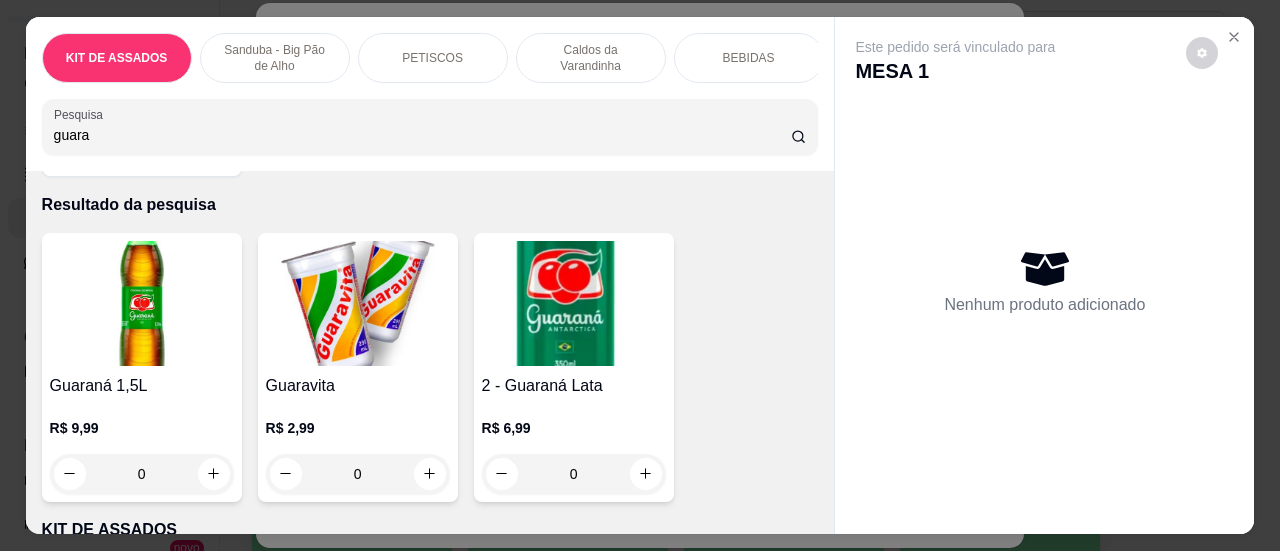 scroll, scrollTop: 100, scrollLeft: 0, axis: vertical 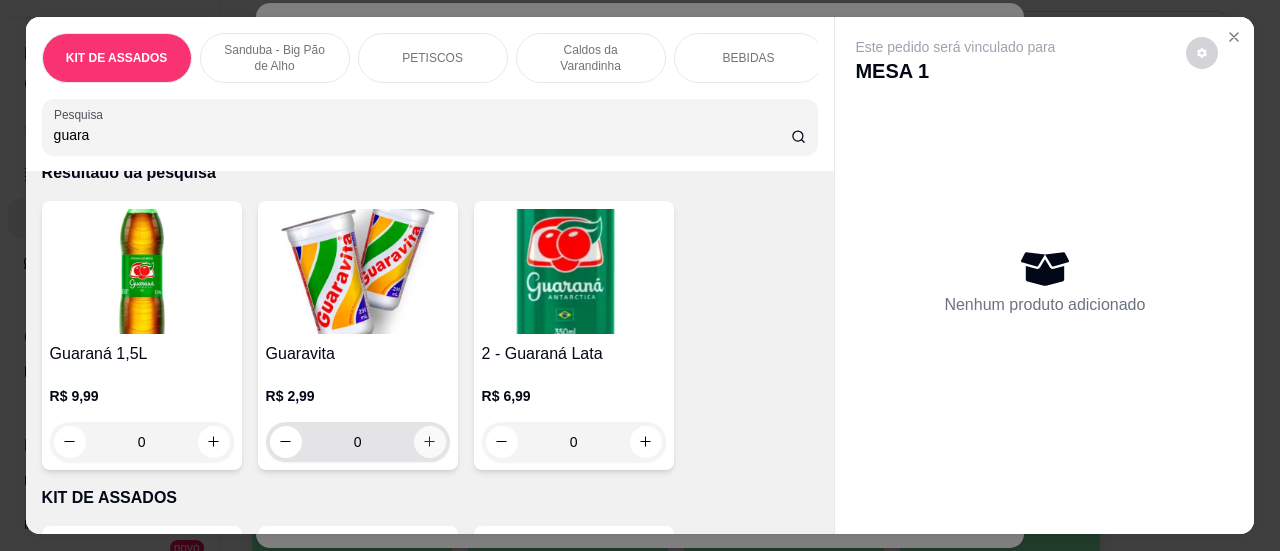 type on "guara" 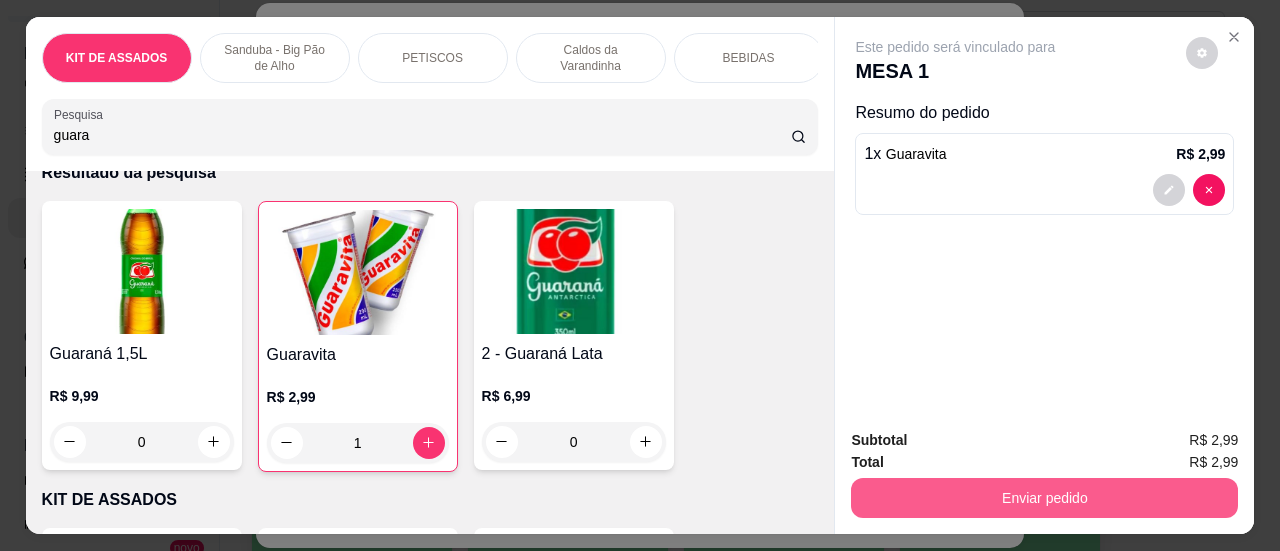 click on "Enviar pedido" at bounding box center [1044, 498] 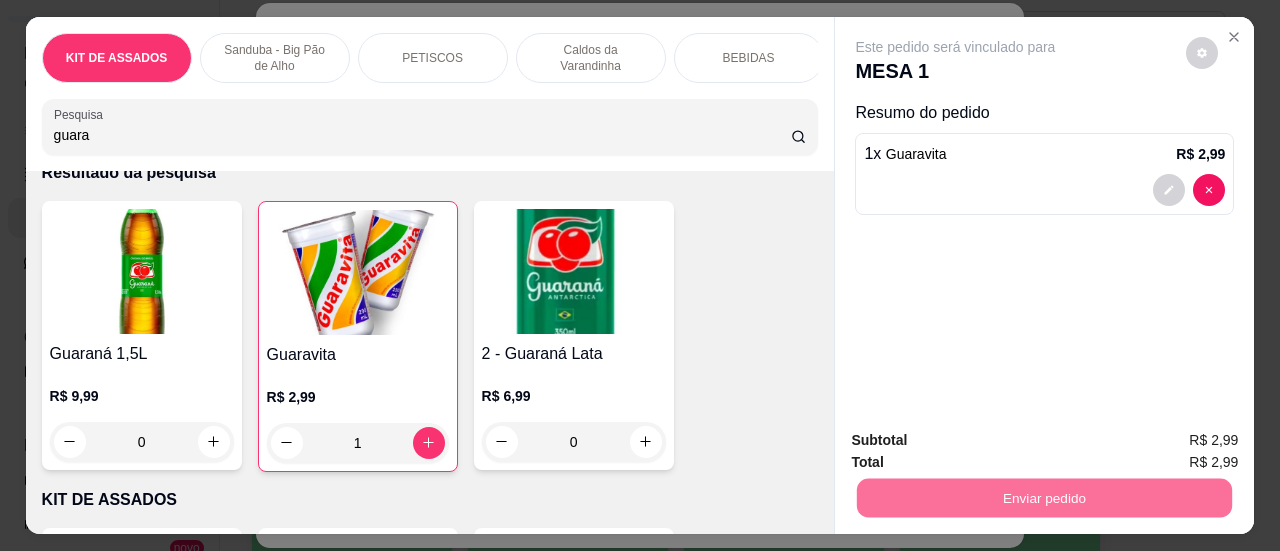 click on "Sim, quero registrar" at bounding box center (1168, 442) 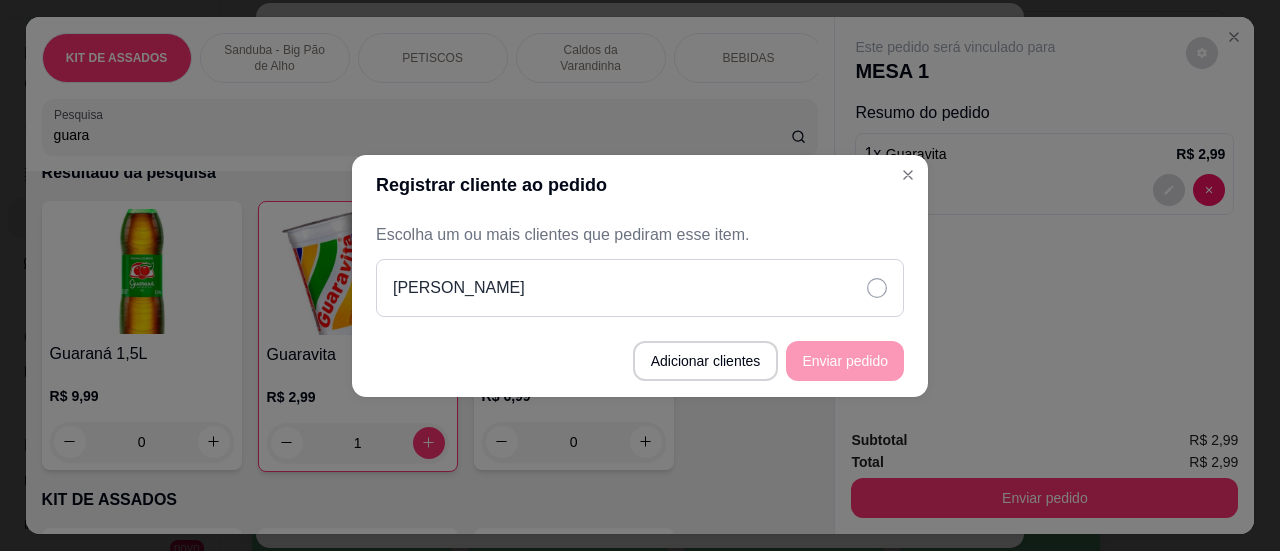 click on "[PERSON_NAME]" at bounding box center (640, 288) 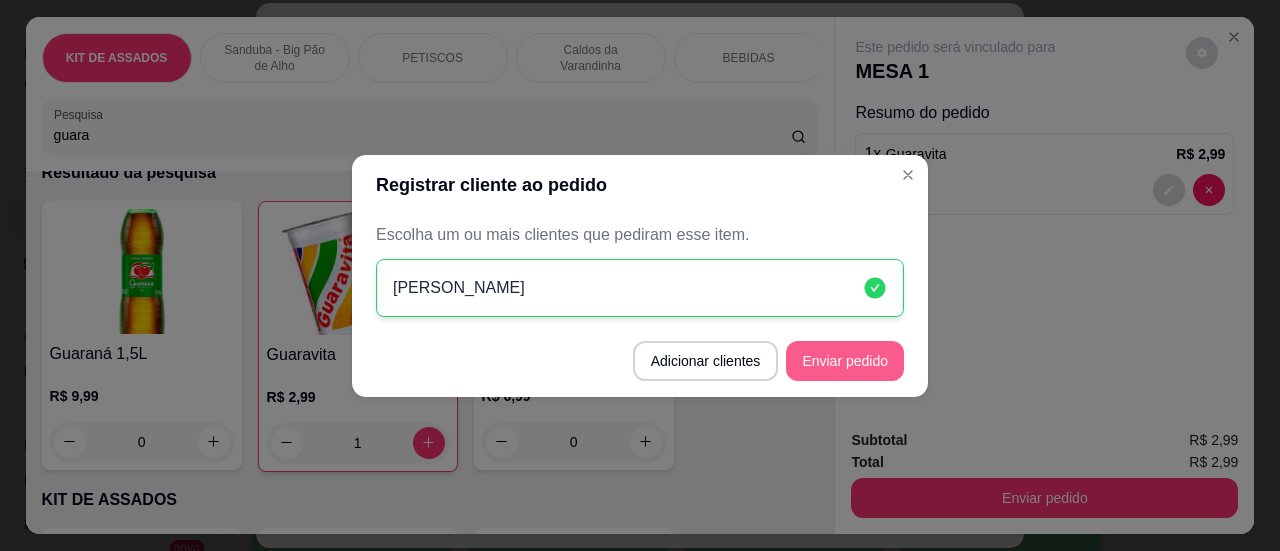 click on "Enviar pedido" at bounding box center (845, 361) 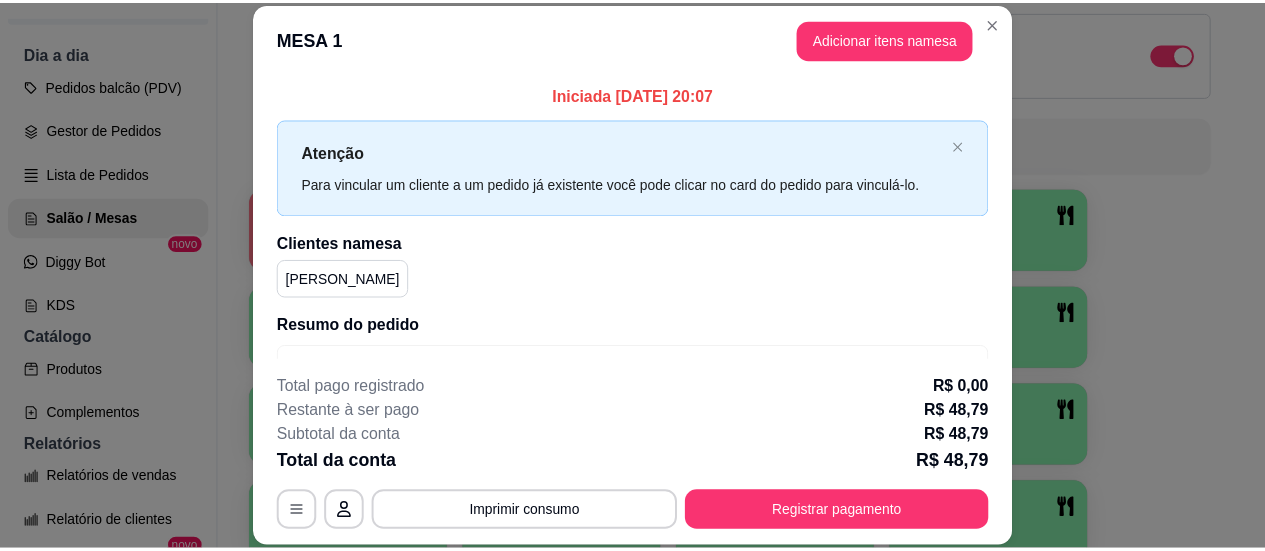 scroll, scrollTop: 182, scrollLeft: 0, axis: vertical 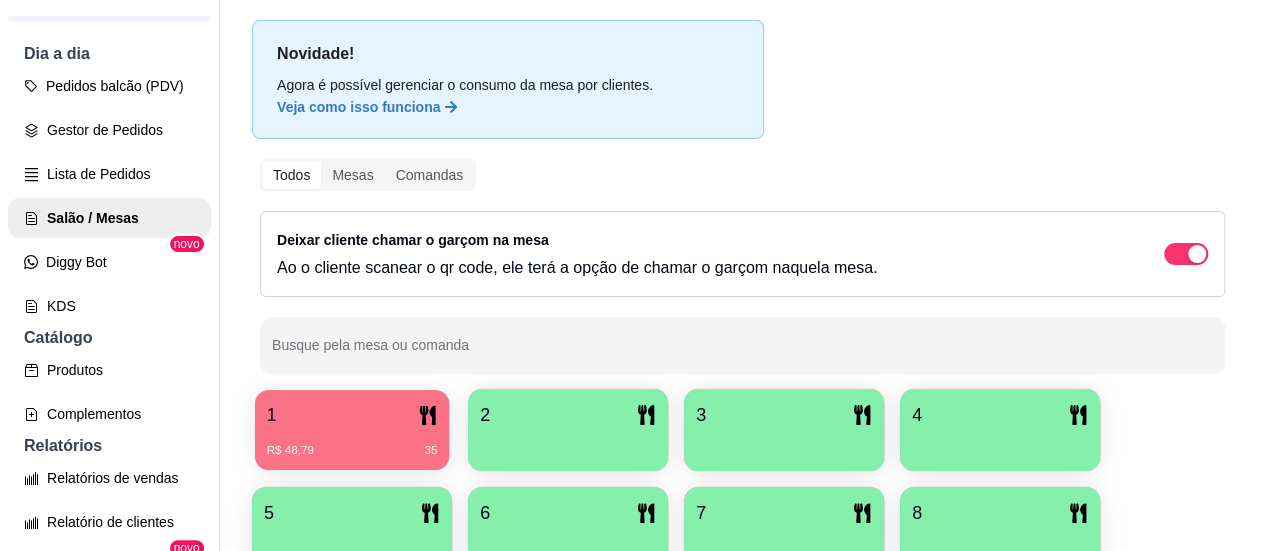 click on "1" at bounding box center [352, 415] 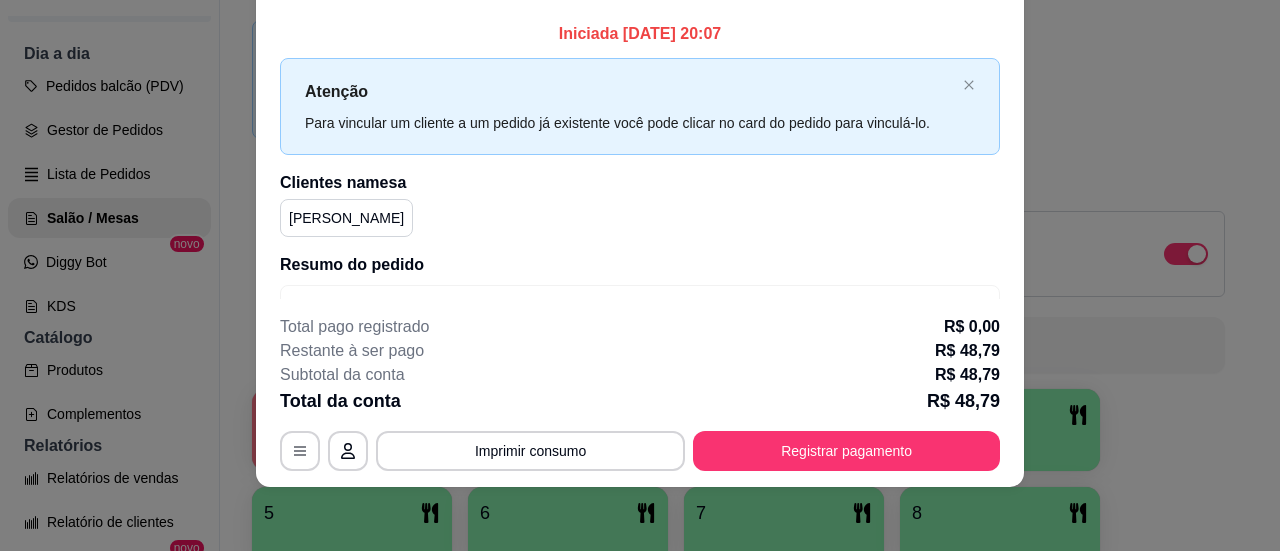 scroll, scrollTop: 0, scrollLeft: 0, axis: both 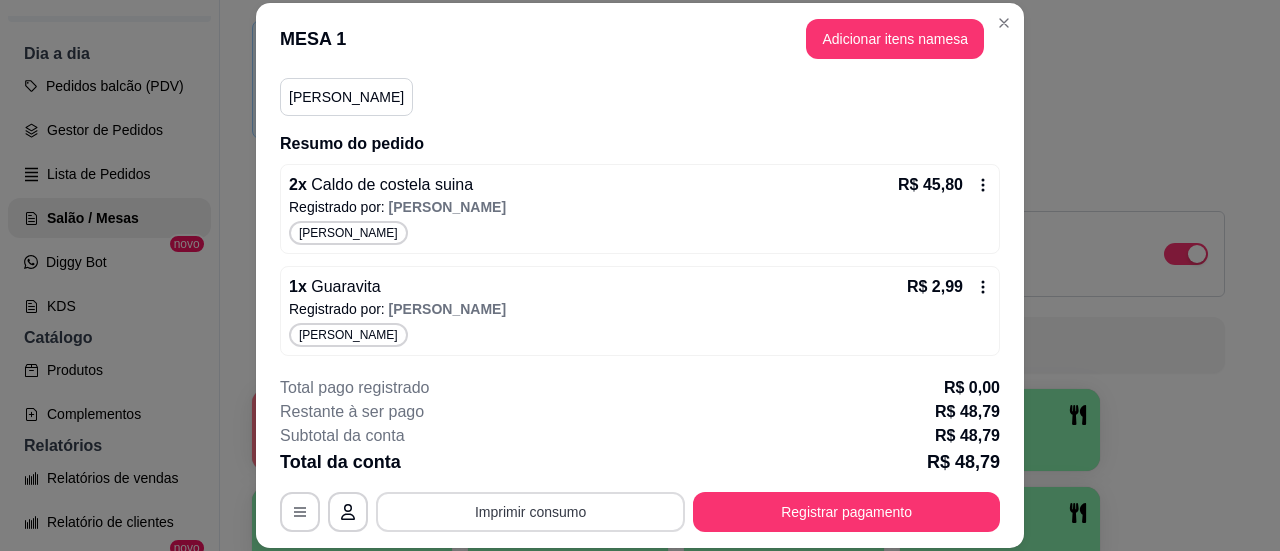 click on "Imprimir consumo" at bounding box center (530, 512) 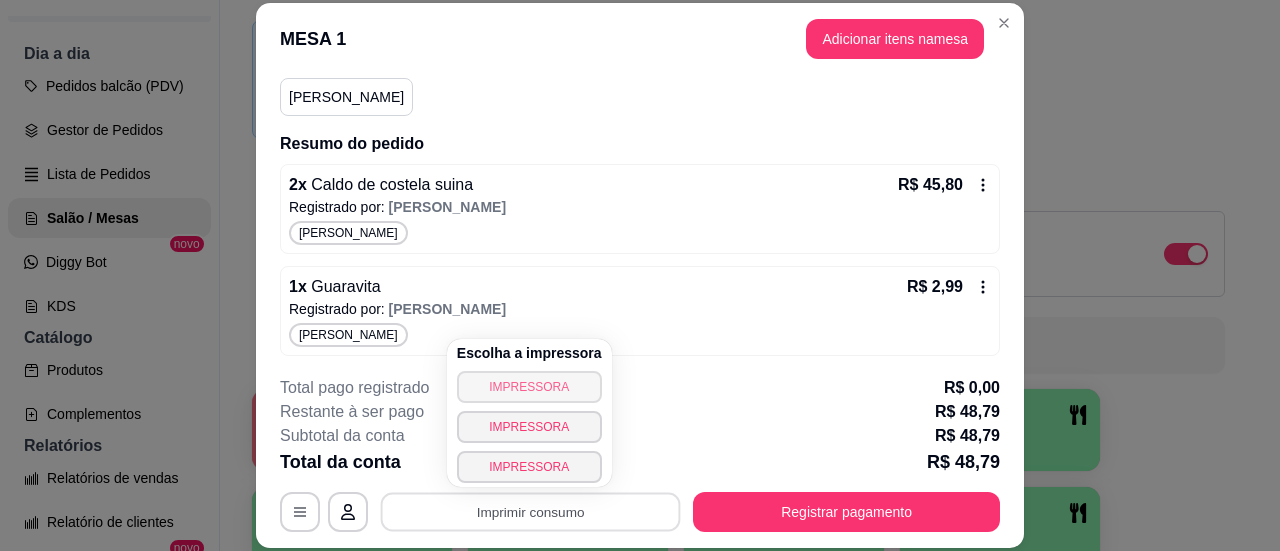 click on "IMPRESSORA" at bounding box center (529, 387) 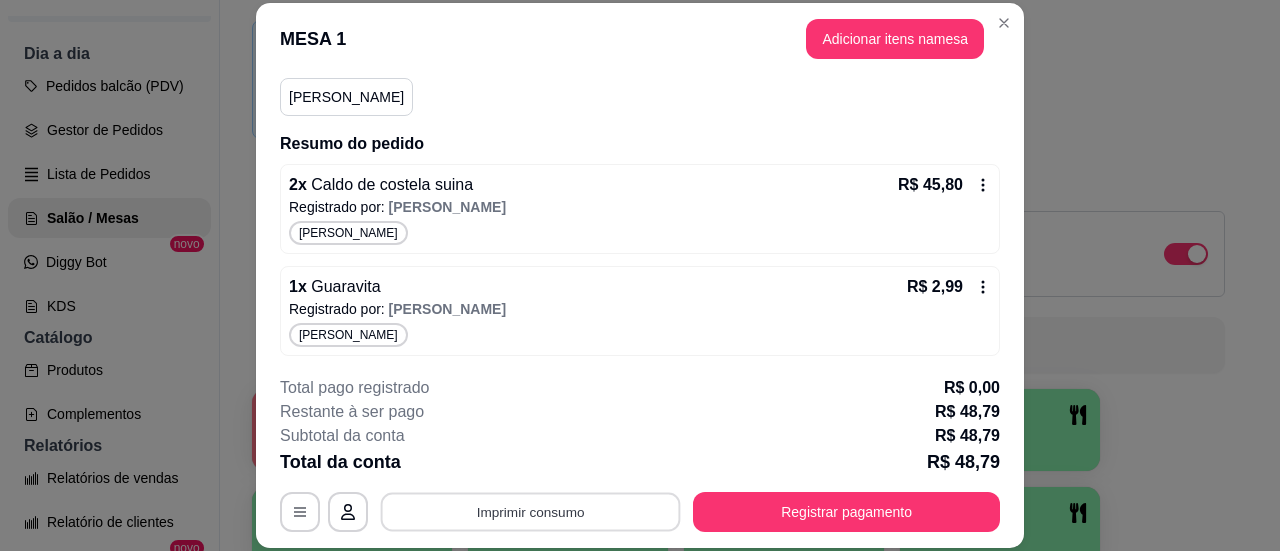 click on "Imprimir consumo" at bounding box center [531, 512] 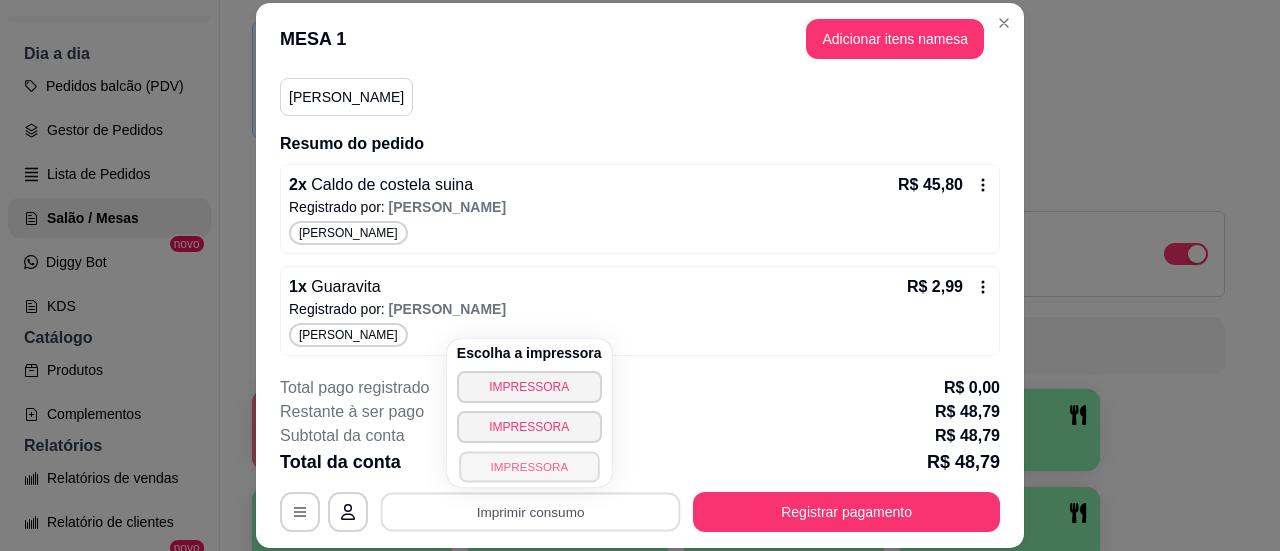 click on "IMPRESSORA" at bounding box center [529, 466] 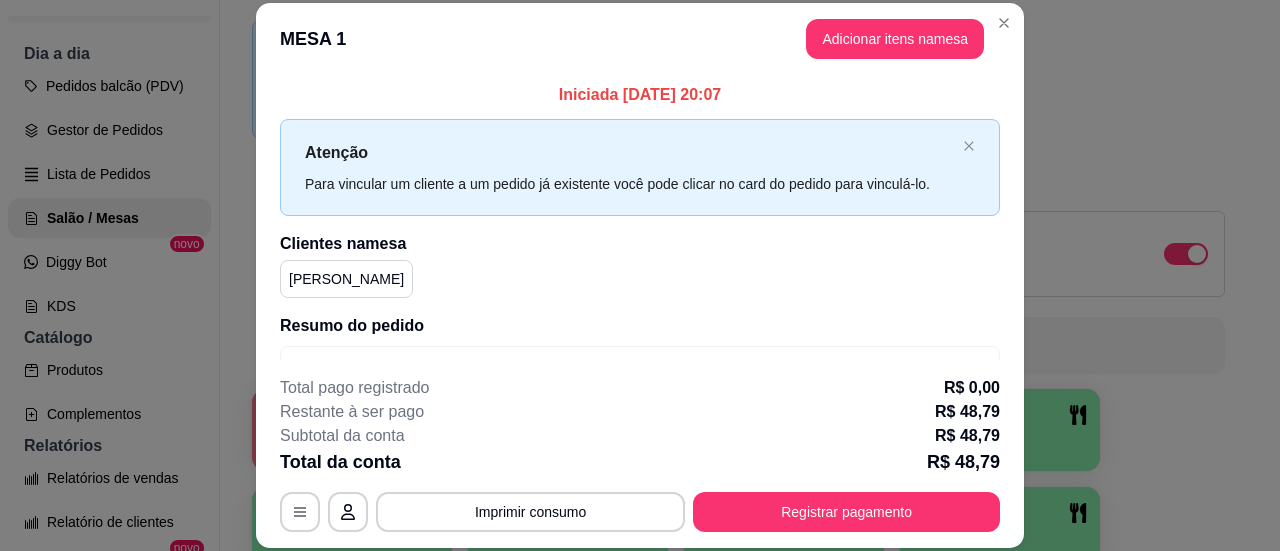 scroll, scrollTop: 100, scrollLeft: 0, axis: vertical 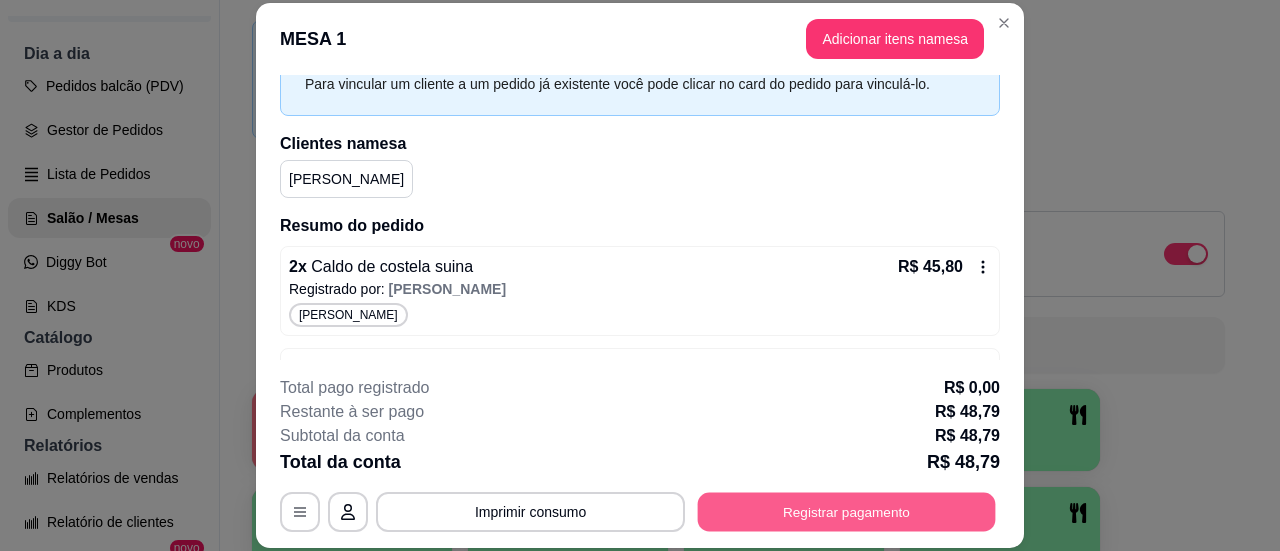 click on "Registrar pagamento" at bounding box center [847, 512] 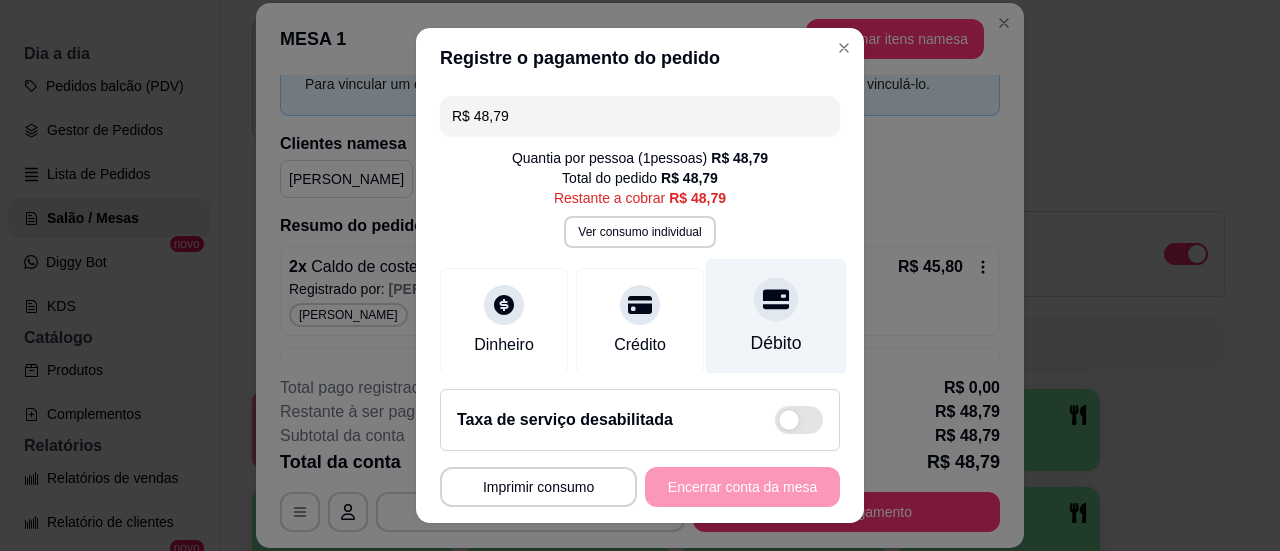 click on "Débito" at bounding box center (776, 316) 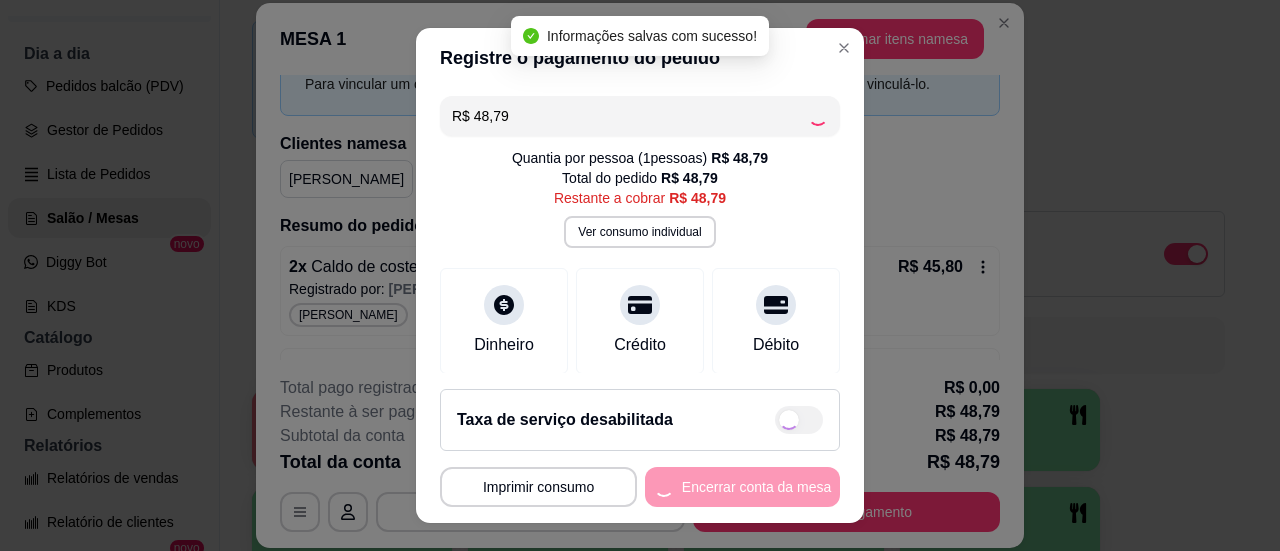 type on "R$ 0,00" 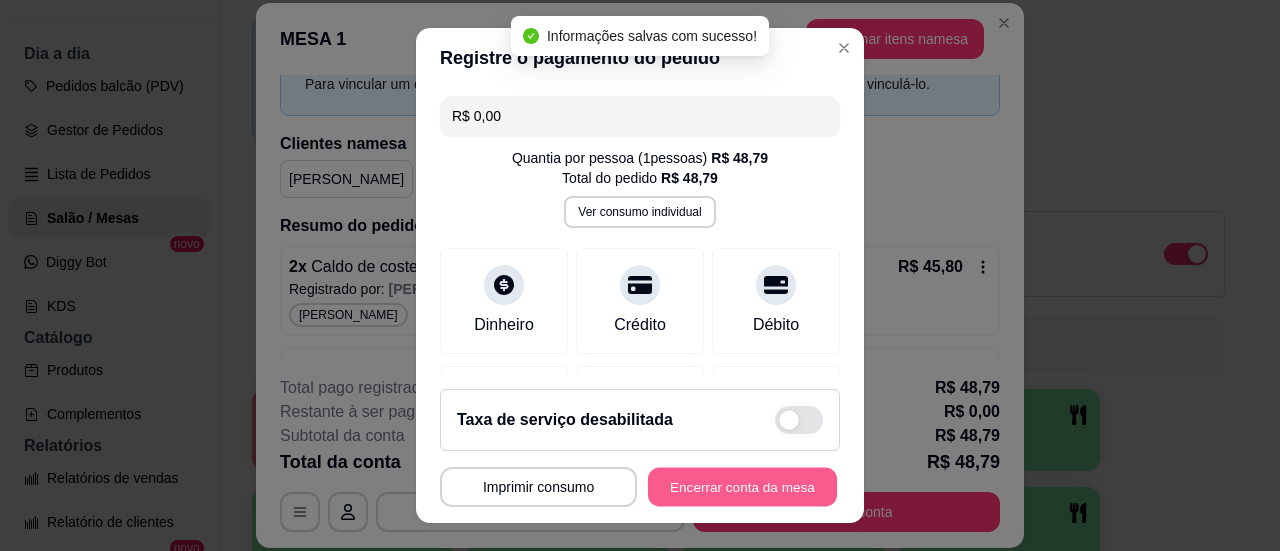 click on "Encerrar conta da mesa" at bounding box center (742, 487) 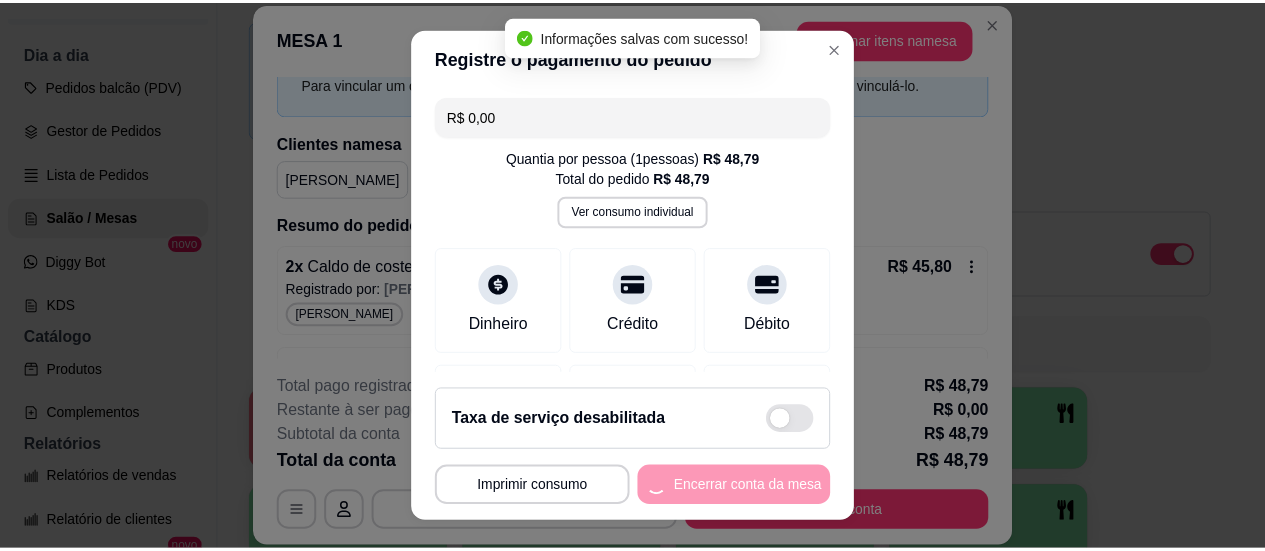 scroll, scrollTop: 0, scrollLeft: 0, axis: both 